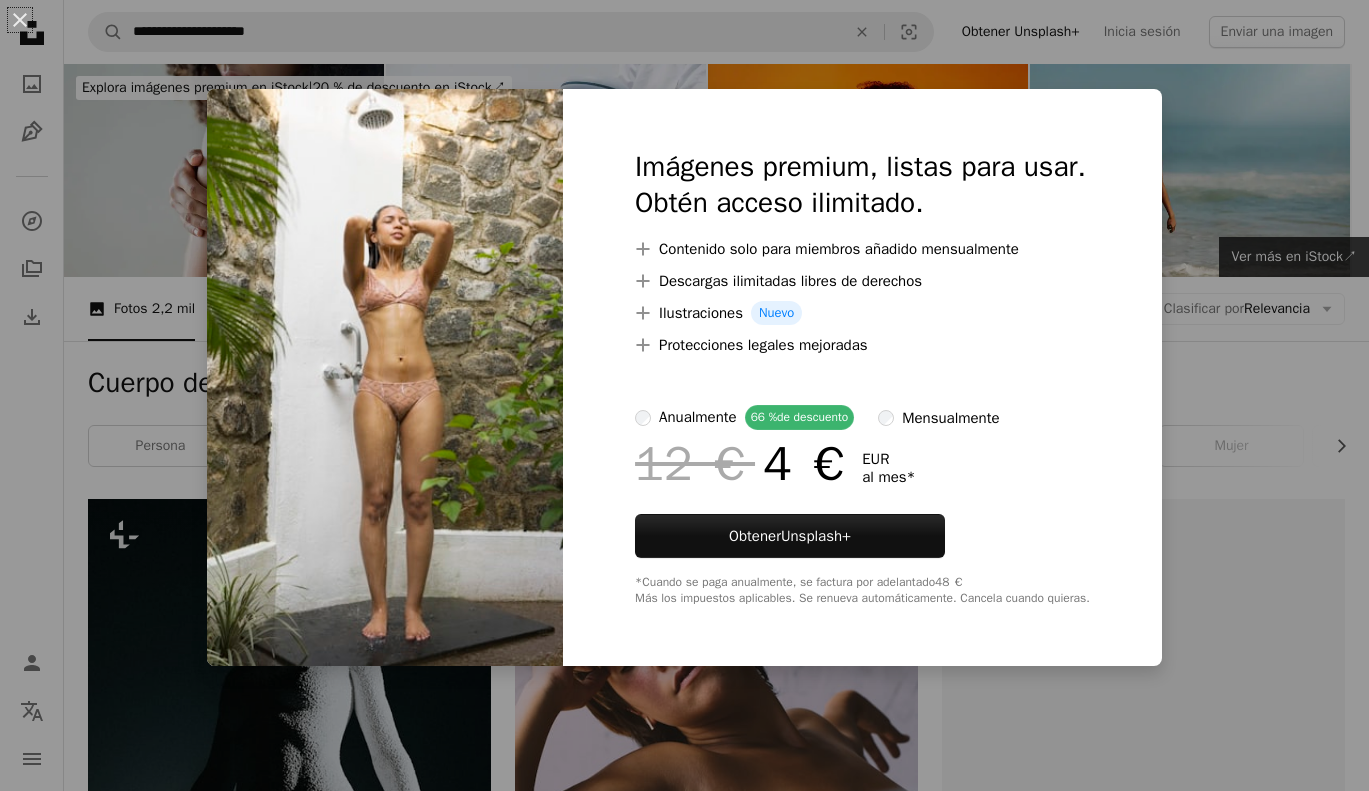 scroll, scrollTop: 3152, scrollLeft: 0, axis: vertical 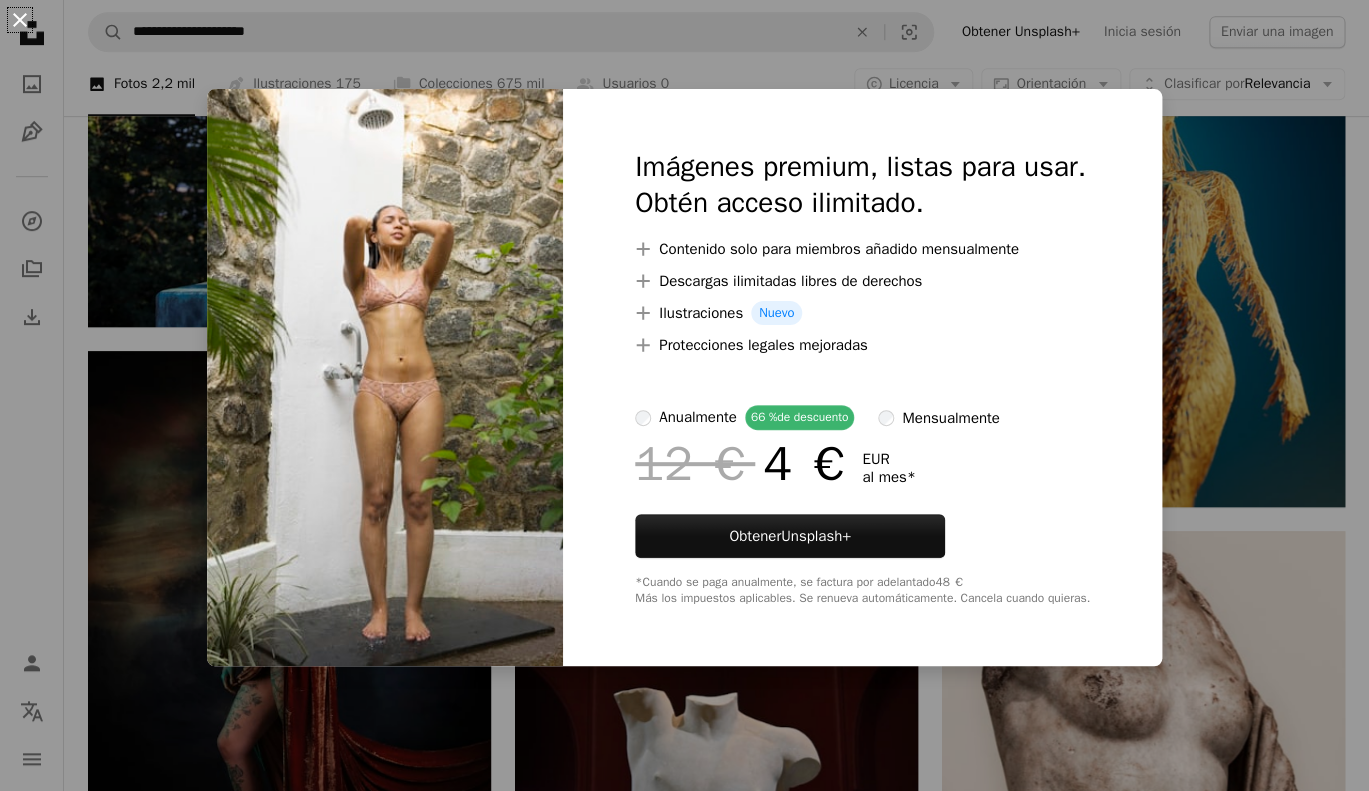 click on "An X shape" at bounding box center (20, 20) 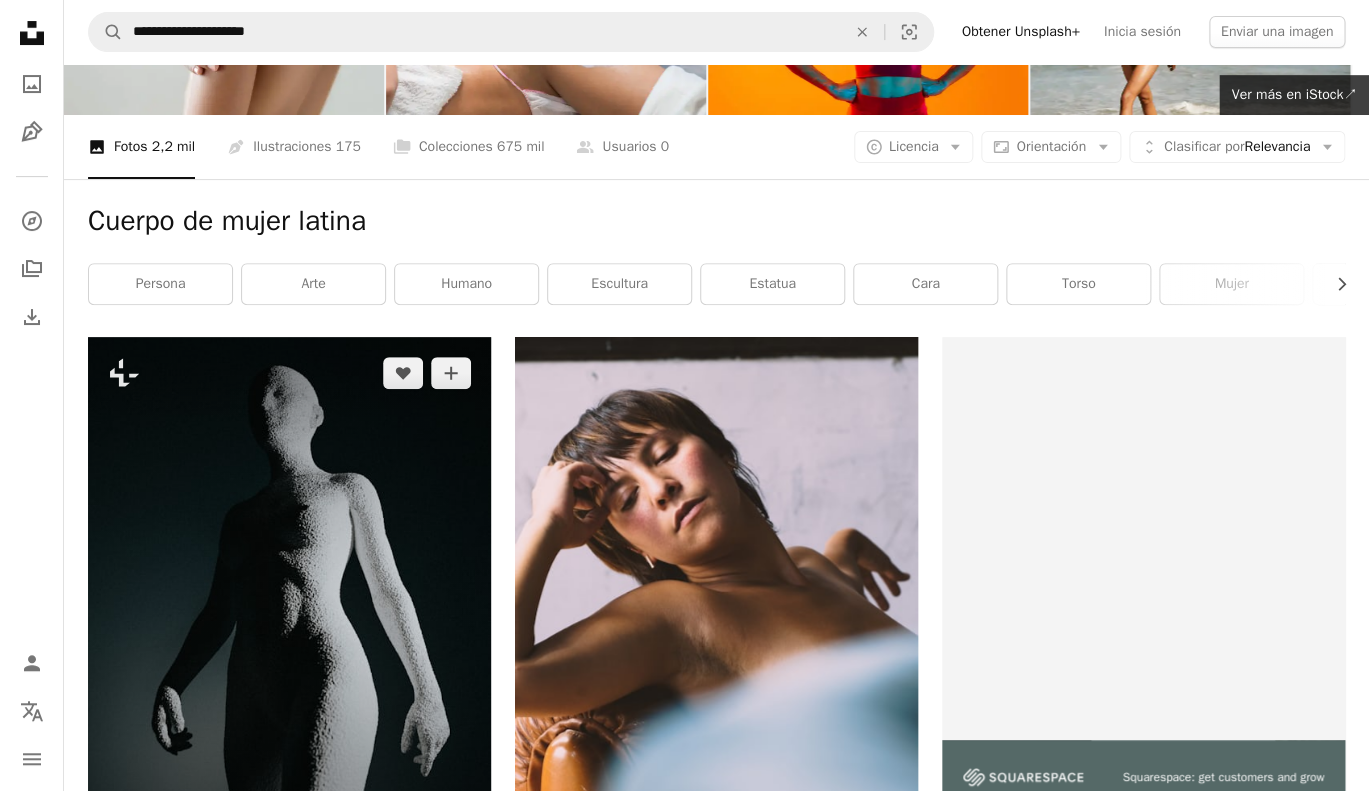 scroll, scrollTop: 0, scrollLeft: 0, axis: both 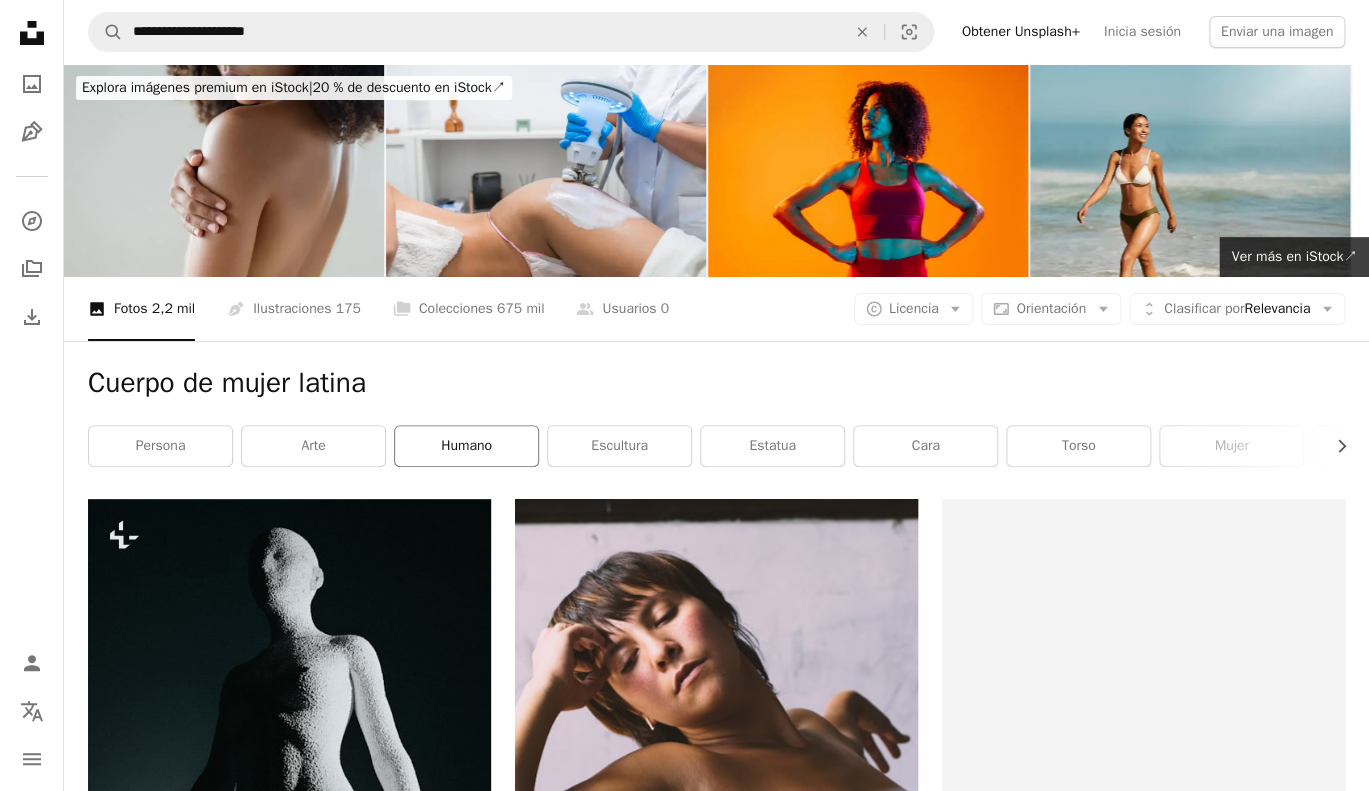 click on "Humano" at bounding box center (466, 446) 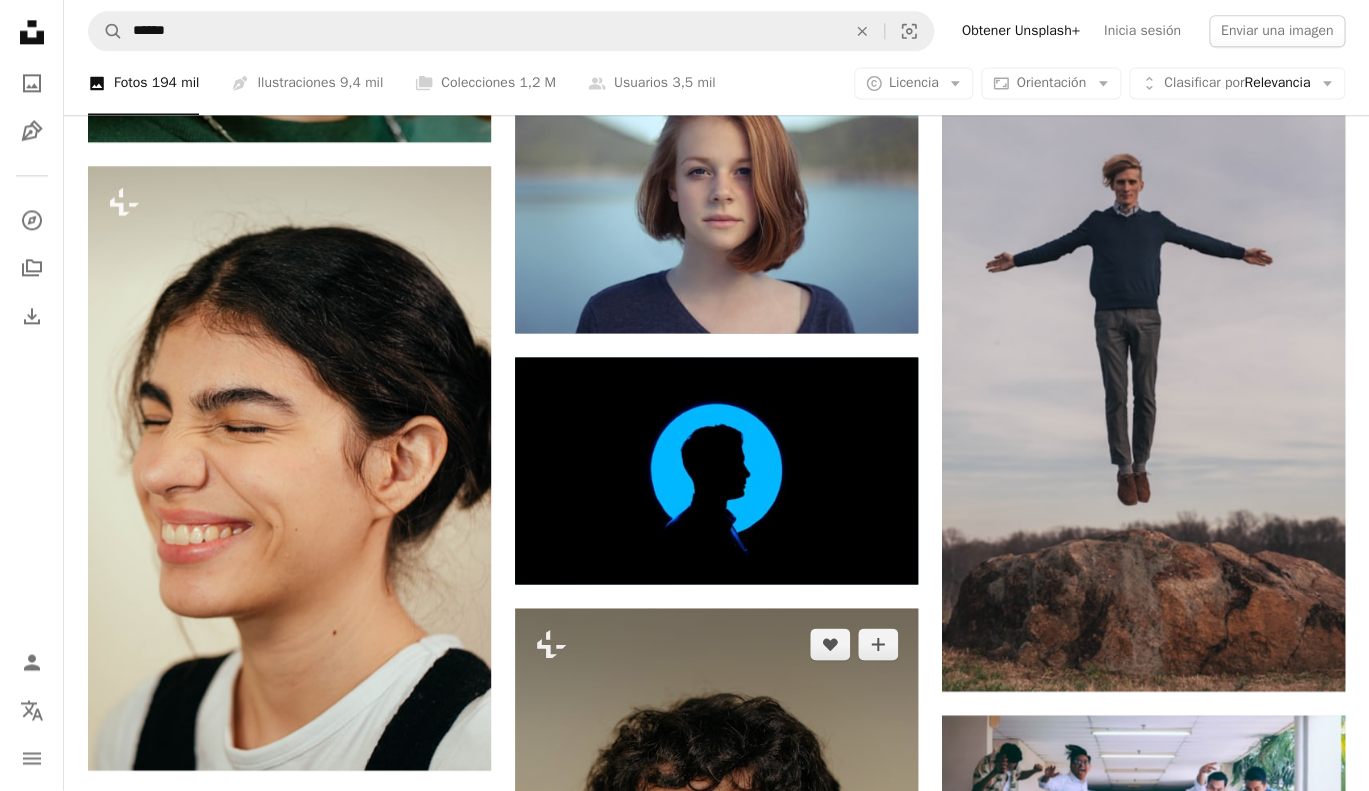 scroll, scrollTop: 960, scrollLeft: 0, axis: vertical 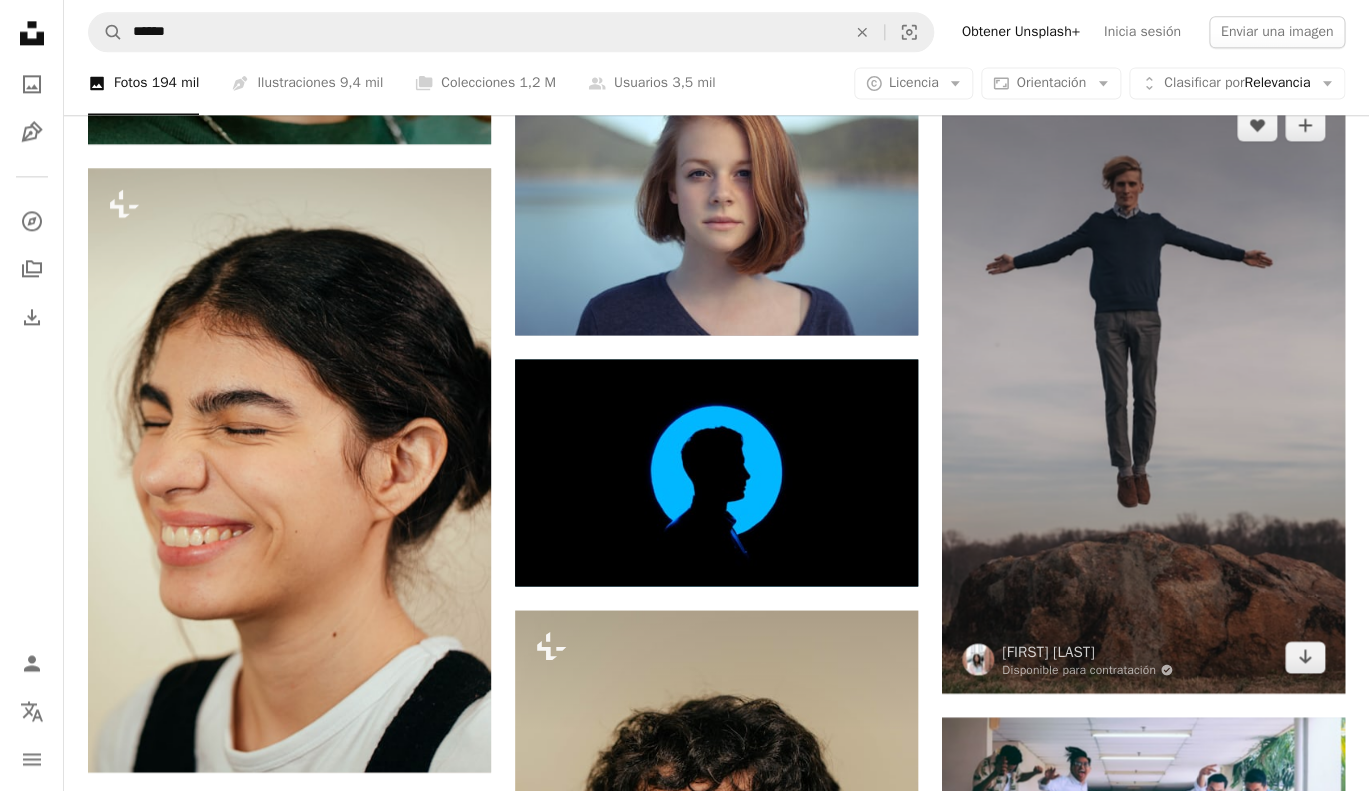 click at bounding box center [1143, 391] 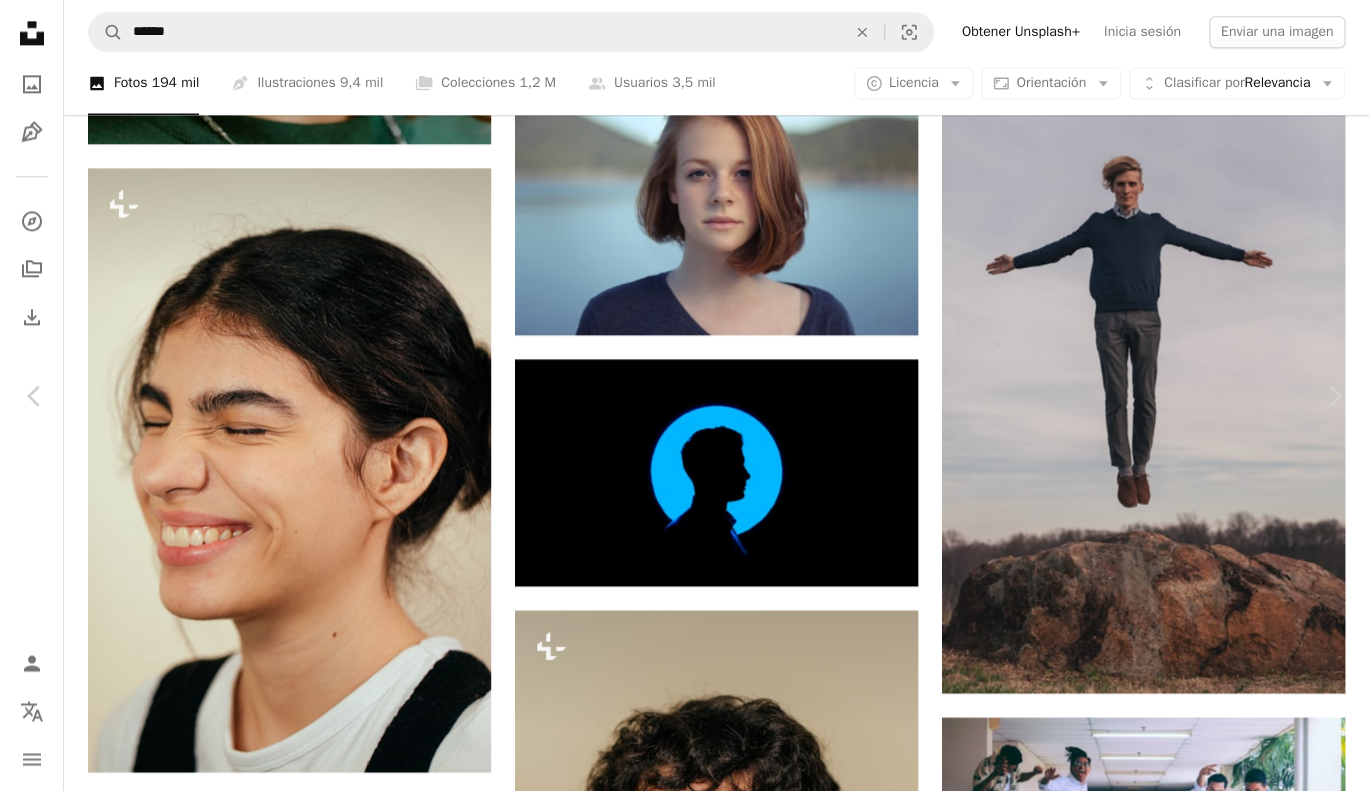 click on "An X shape" at bounding box center (20, 20) 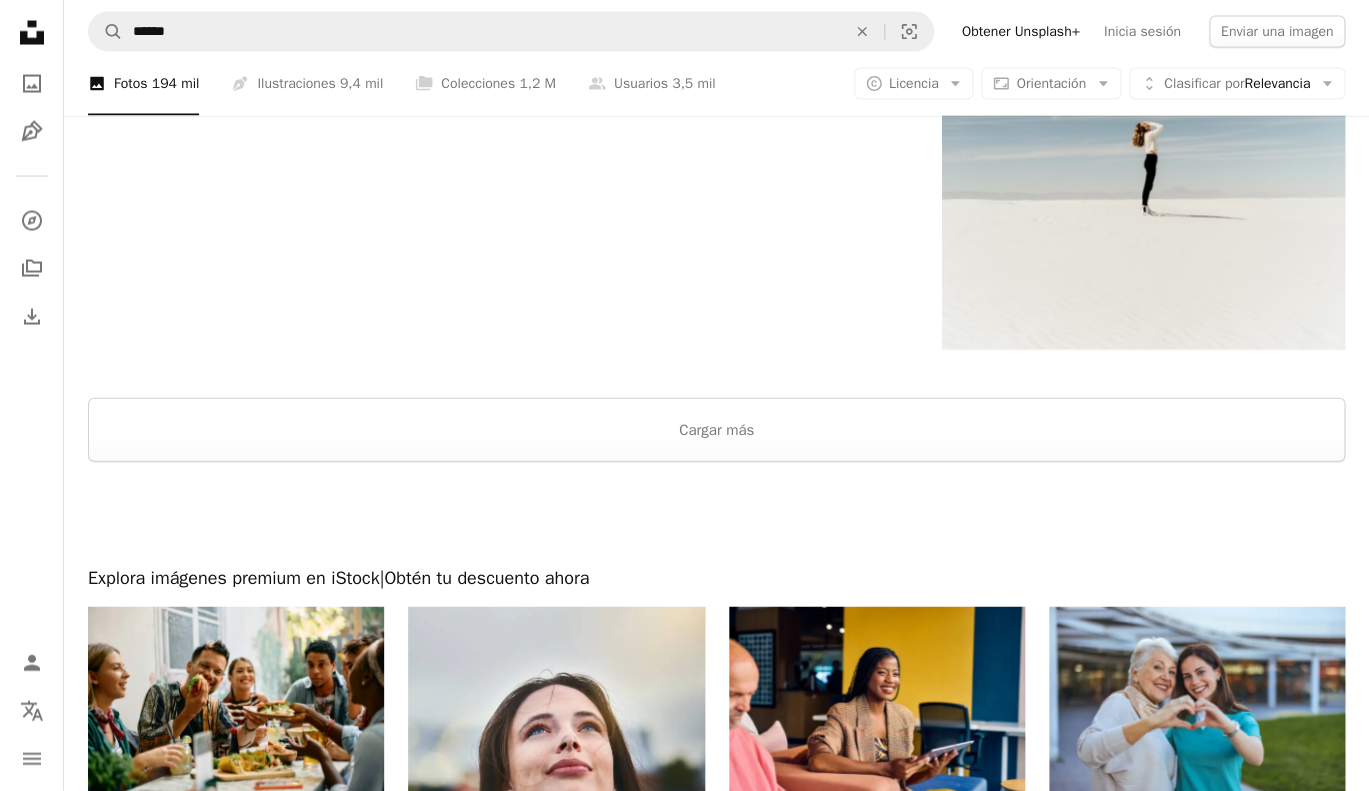 scroll, scrollTop: 3736, scrollLeft: 0, axis: vertical 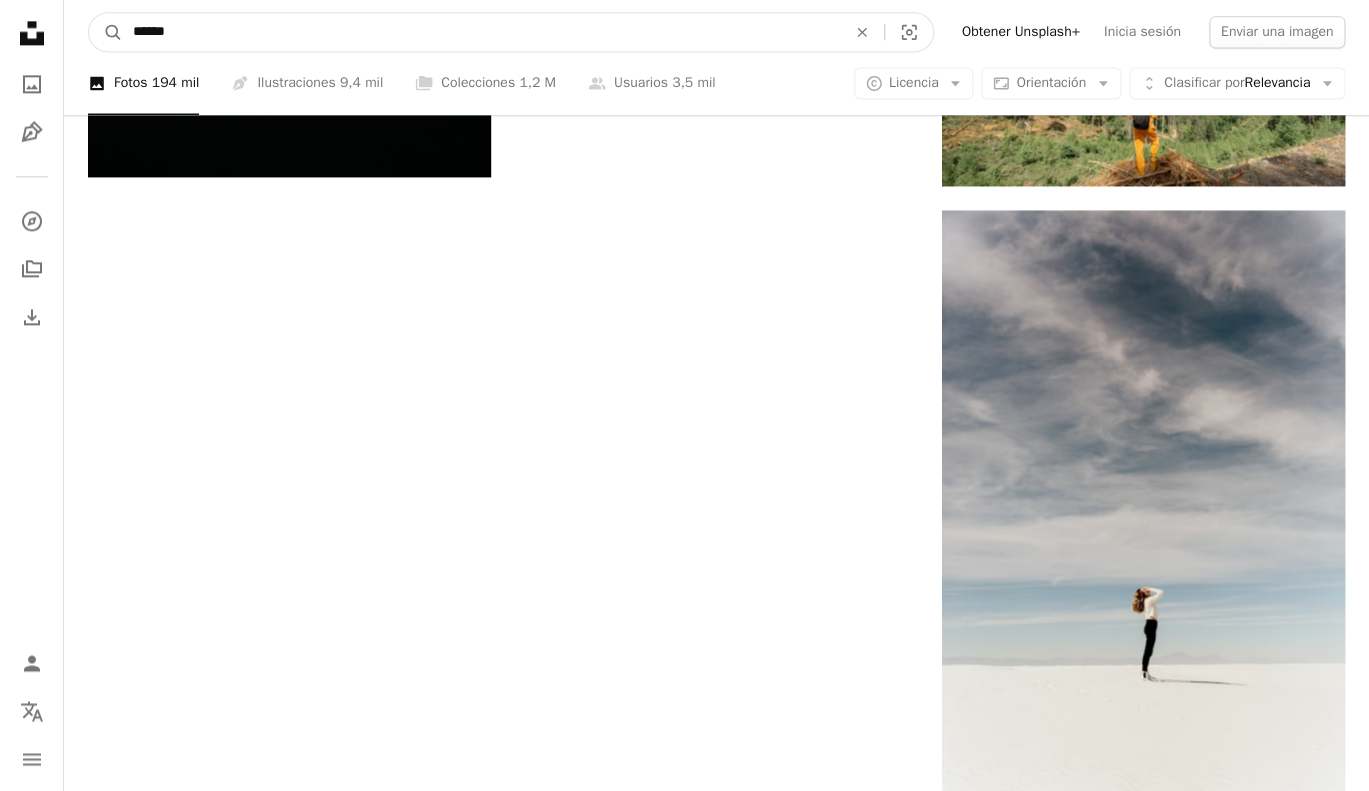 click on "******" at bounding box center (481, 32) 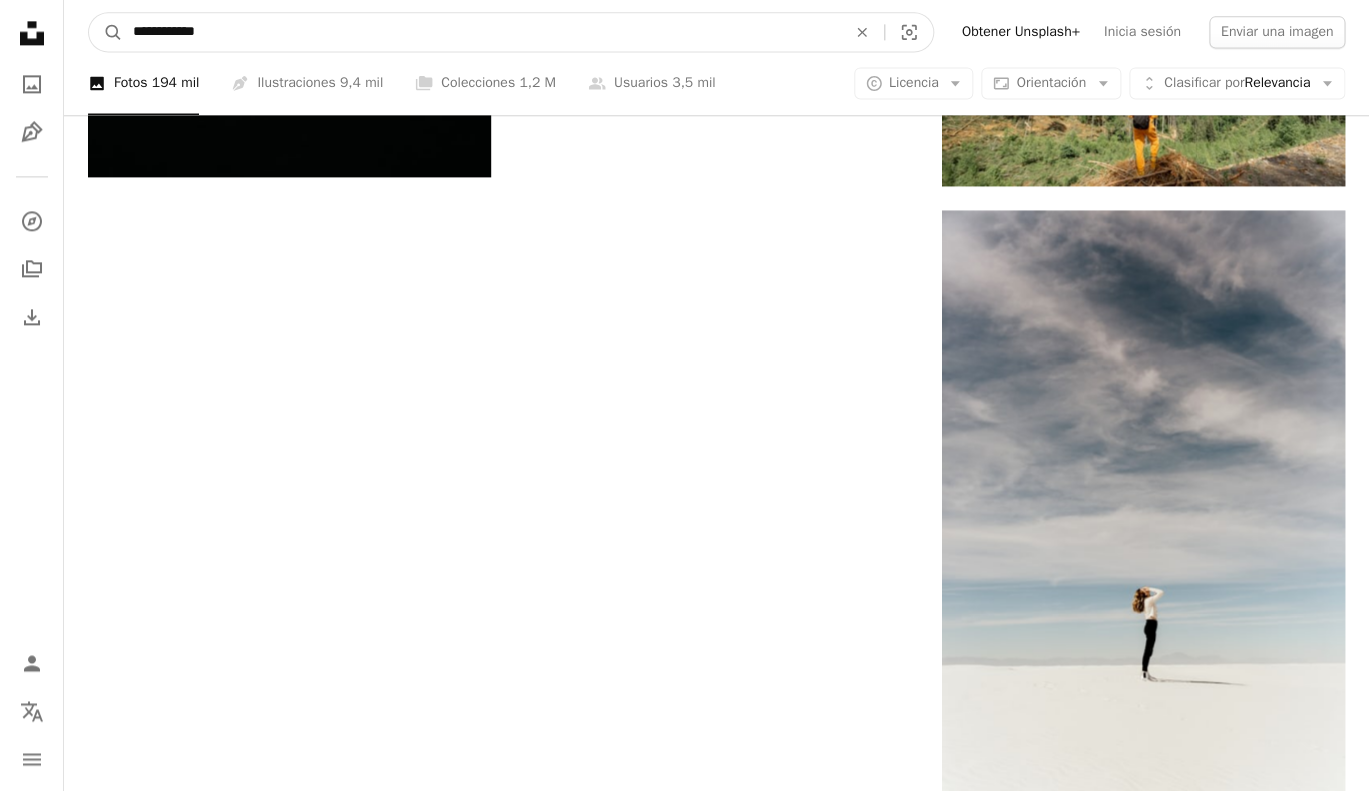 type on "**********" 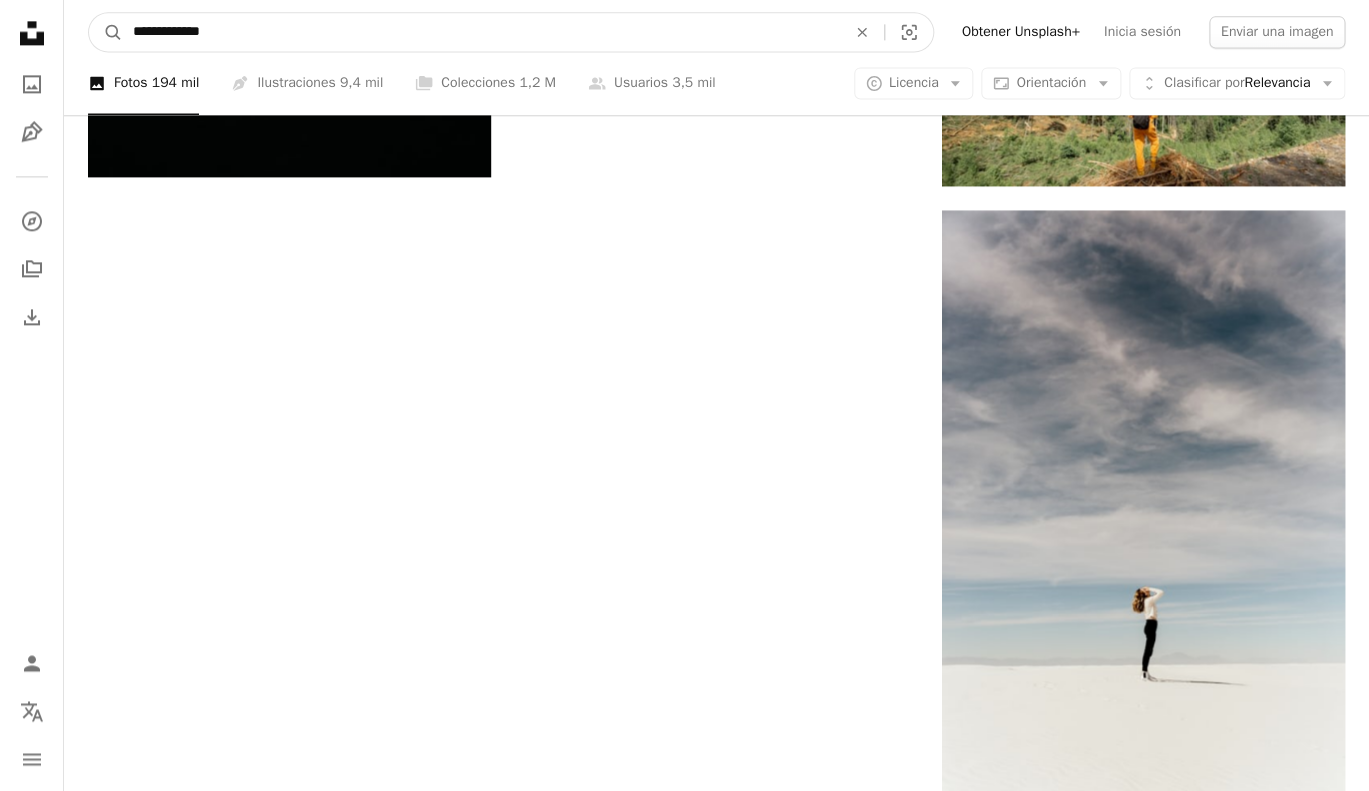 click on "A magnifying glass" at bounding box center (106, 32) 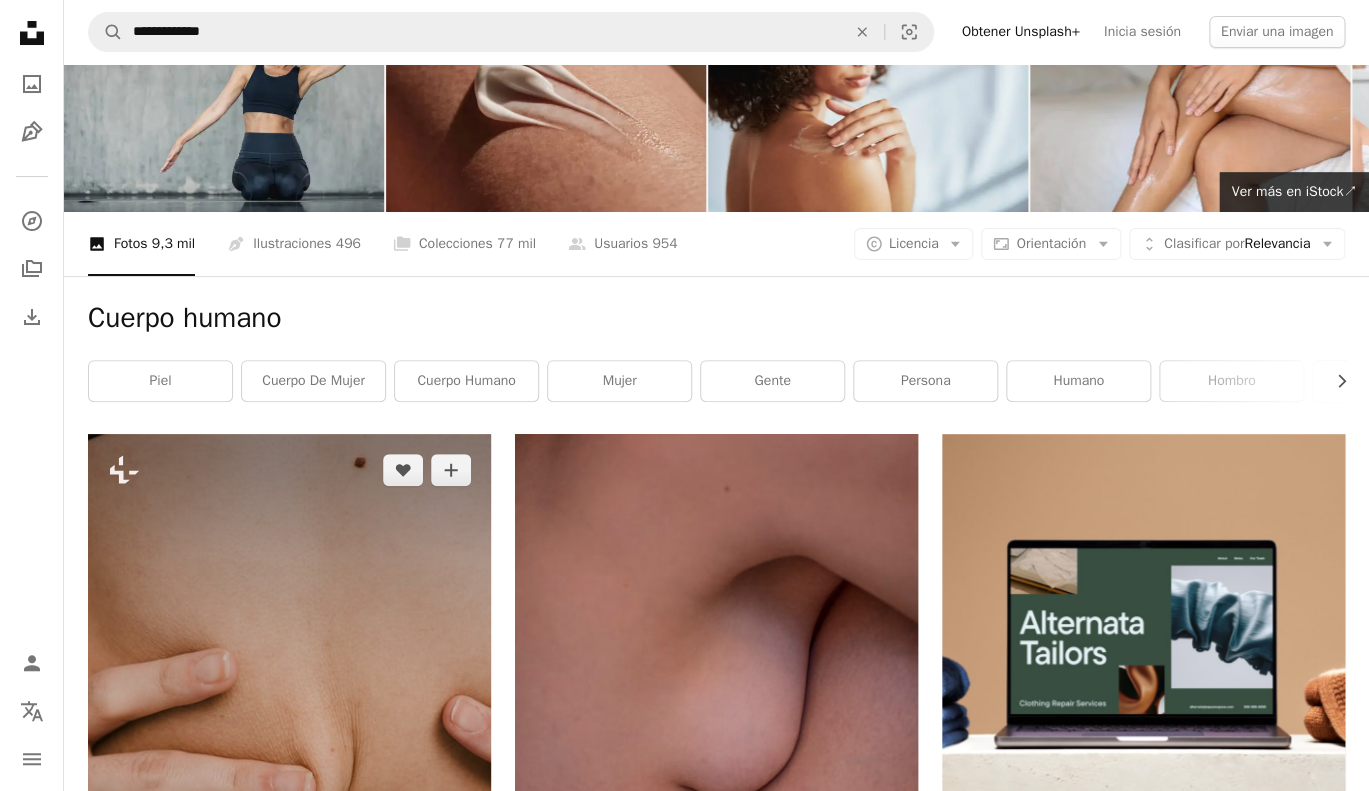 scroll, scrollTop: 0, scrollLeft: 0, axis: both 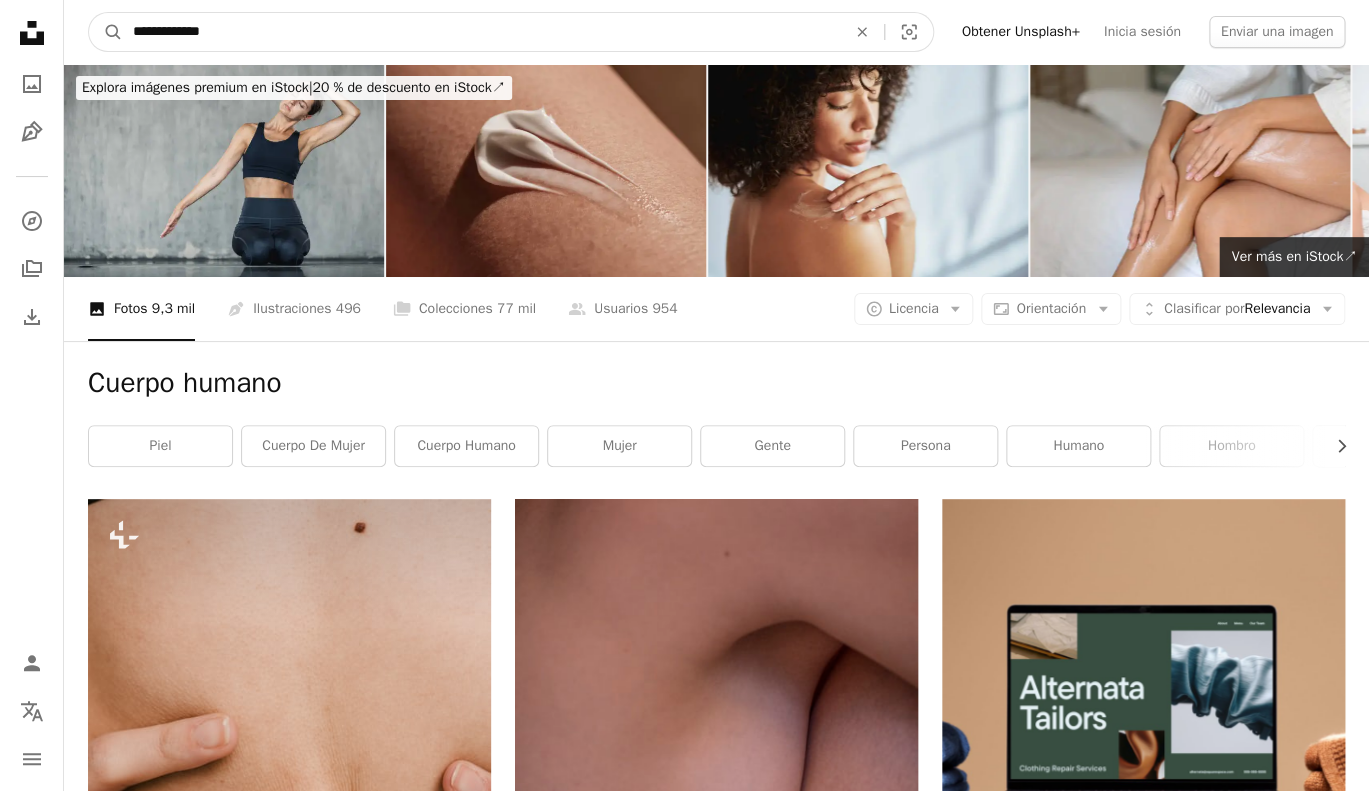 click on "**********" at bounding box center (481, 32) 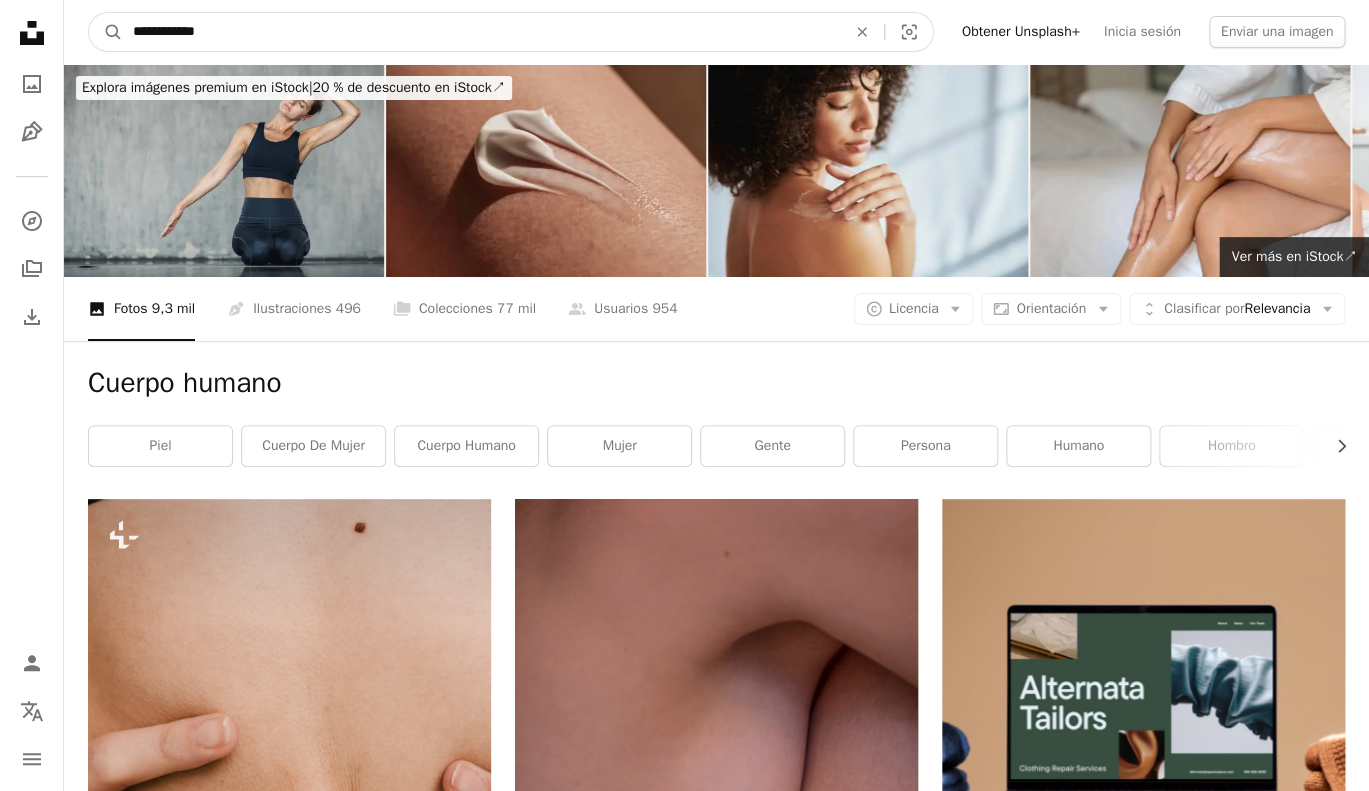 type on "**********" 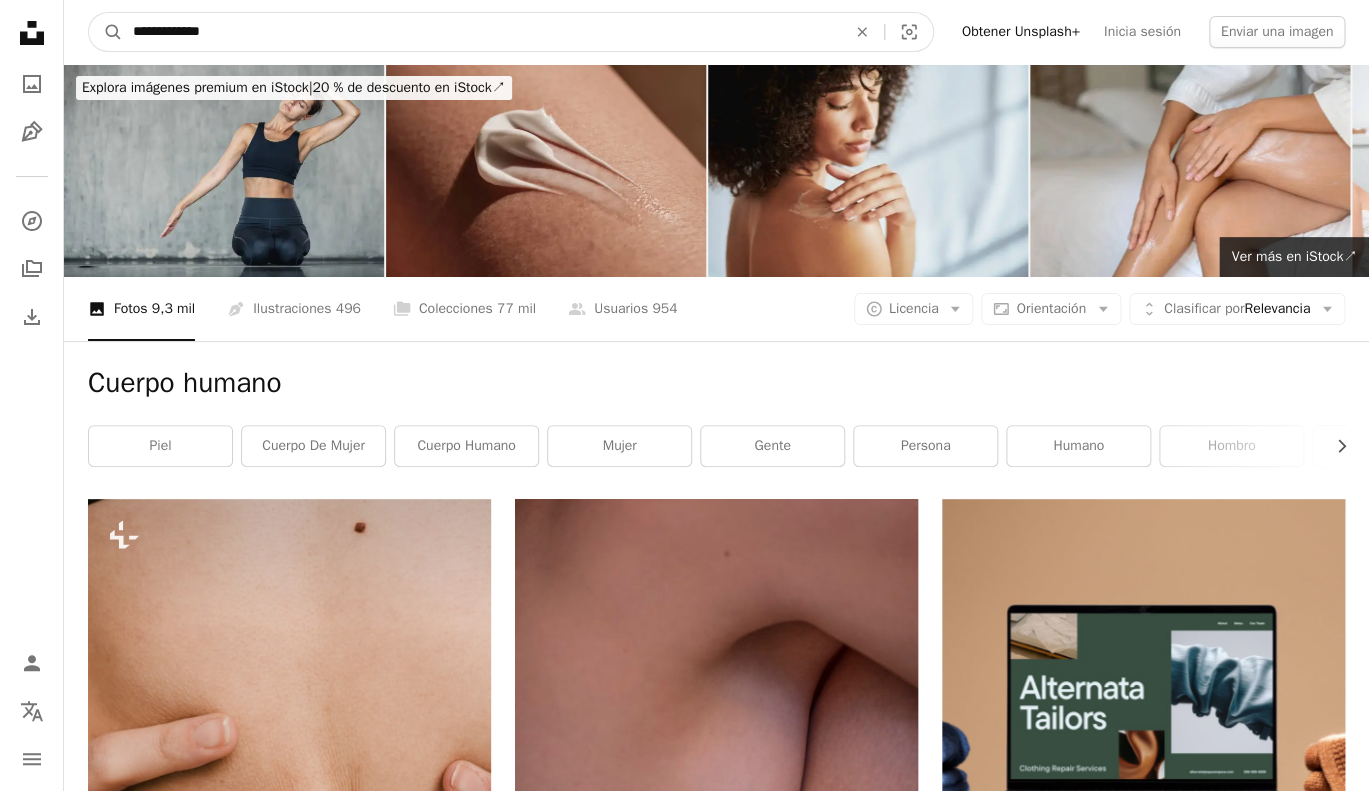 click on "A magnifying glass" at bounding box center (106, 32) 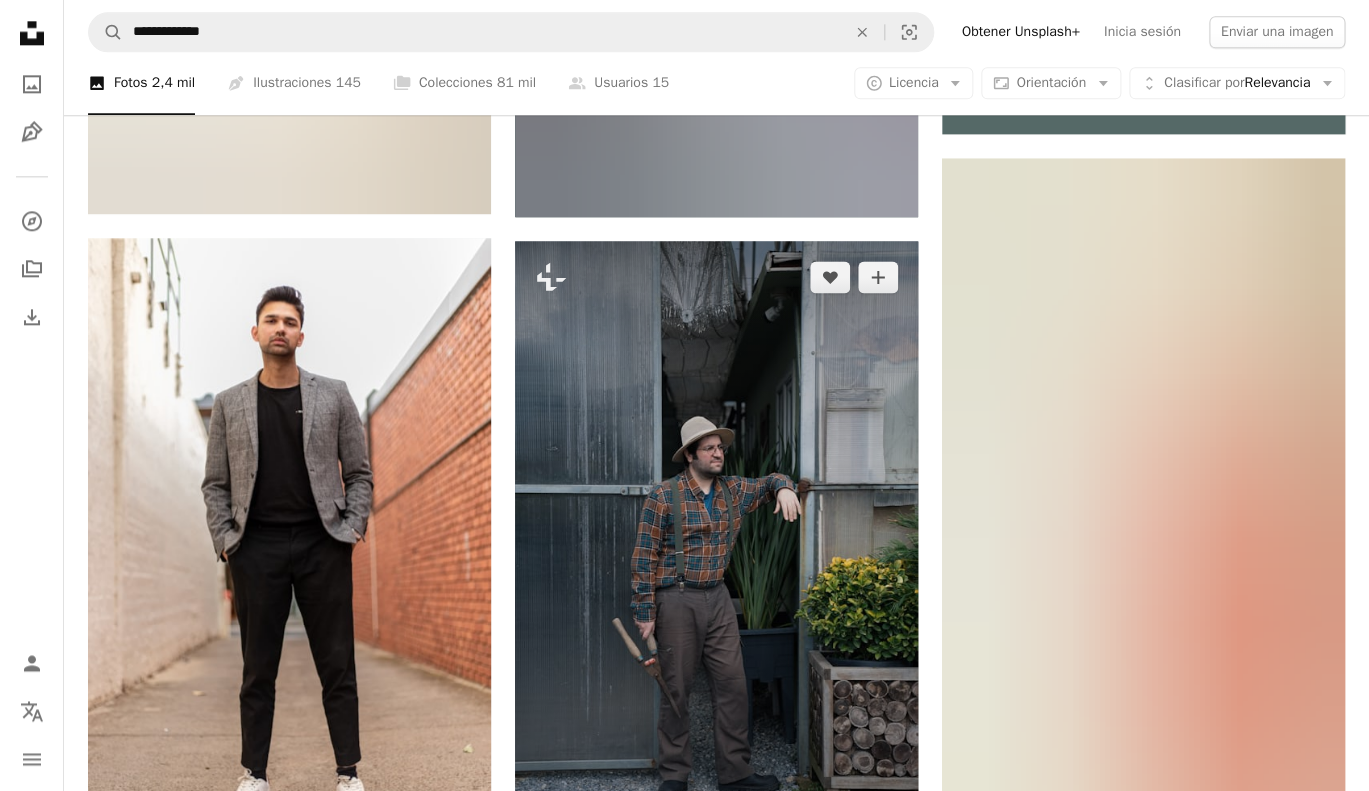 scroll, scrollTop: 928, scrollLeft: 0, axis: vertical 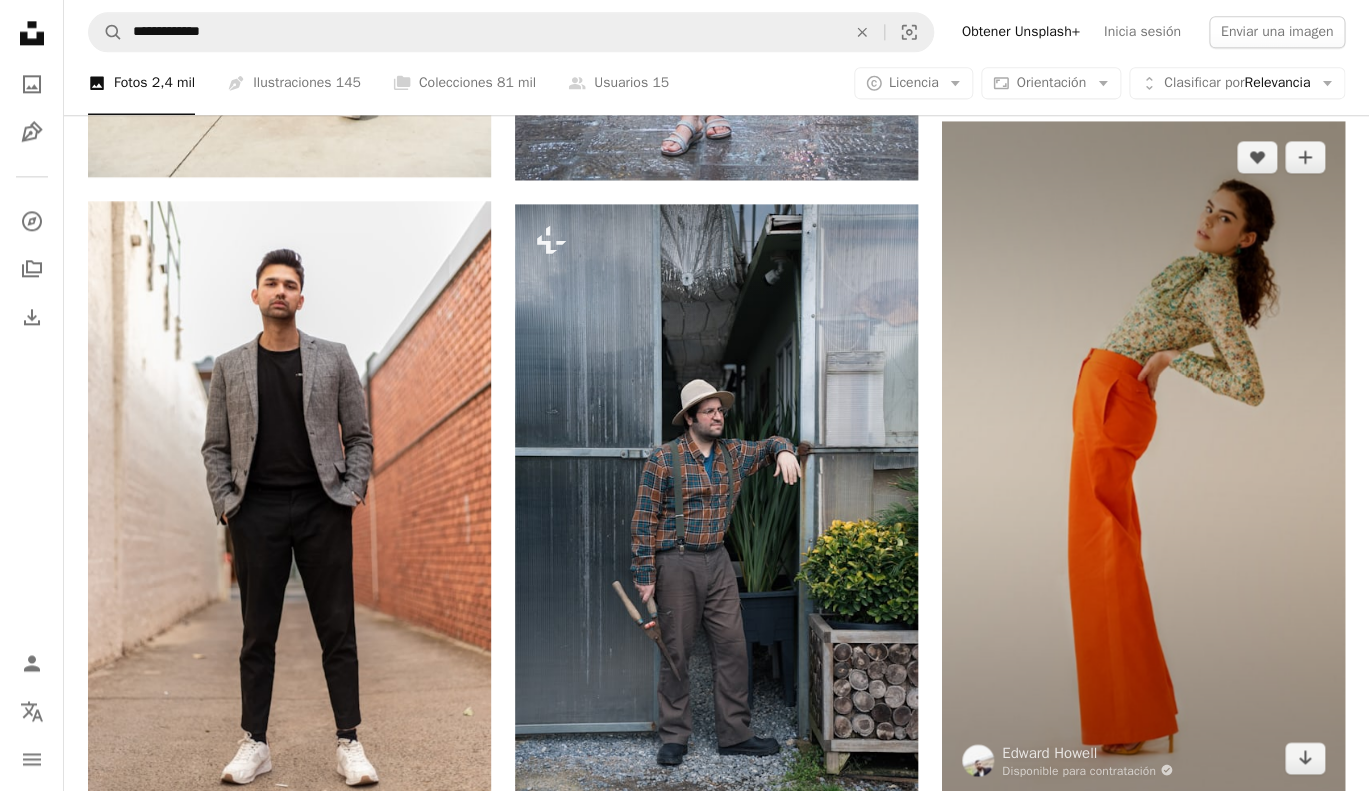 click at bounding box center [1143, 457] 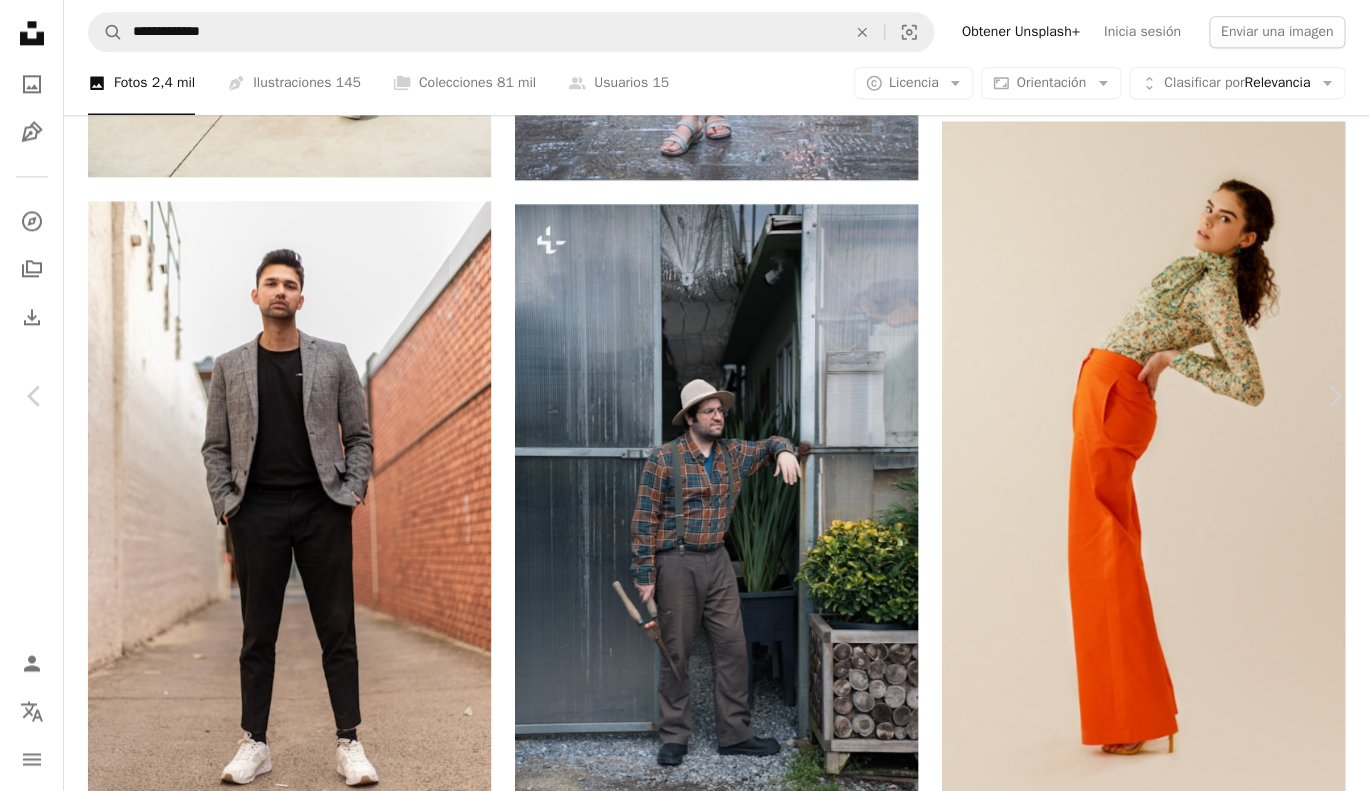 click on "Descargar gratis" at bounding box center (1163, 4855) 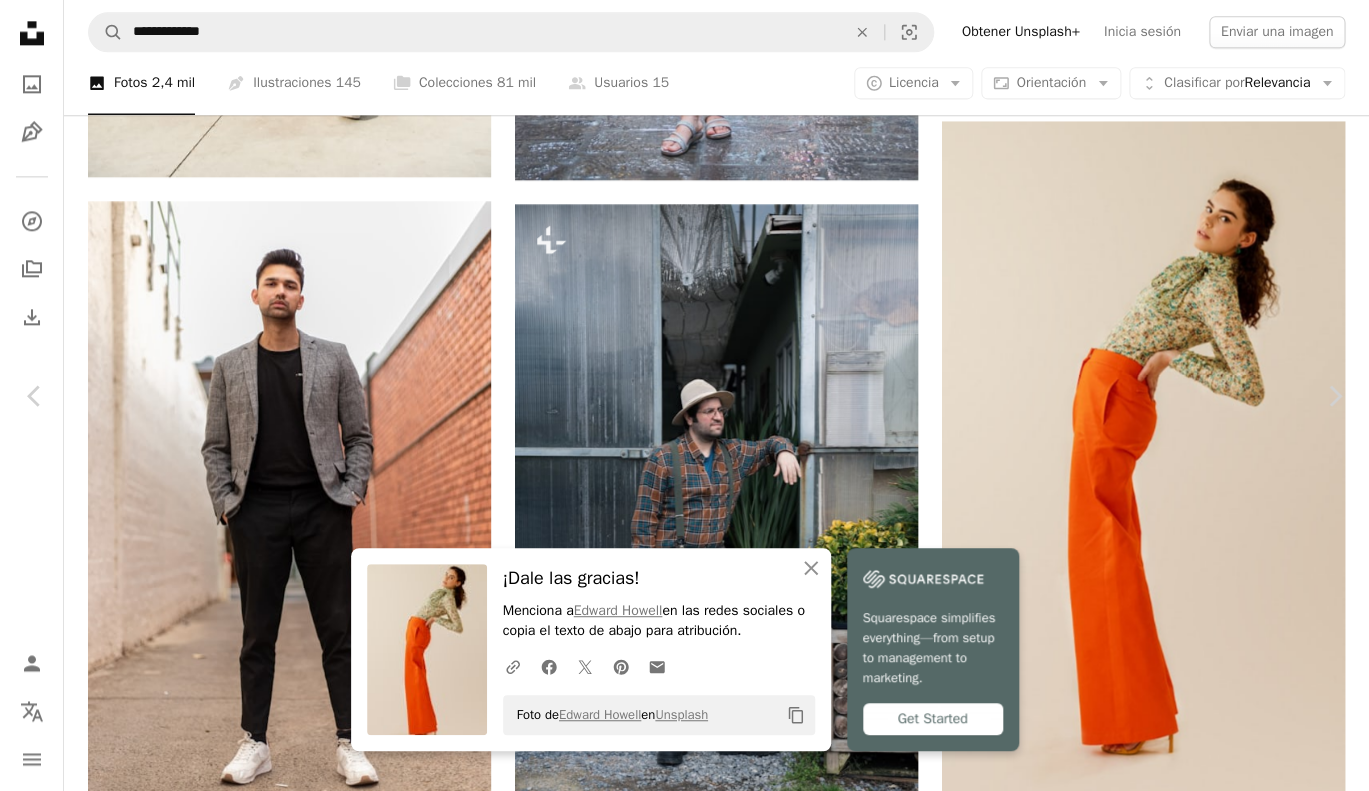 click on "An X shape" at bounding box center [20, 20] 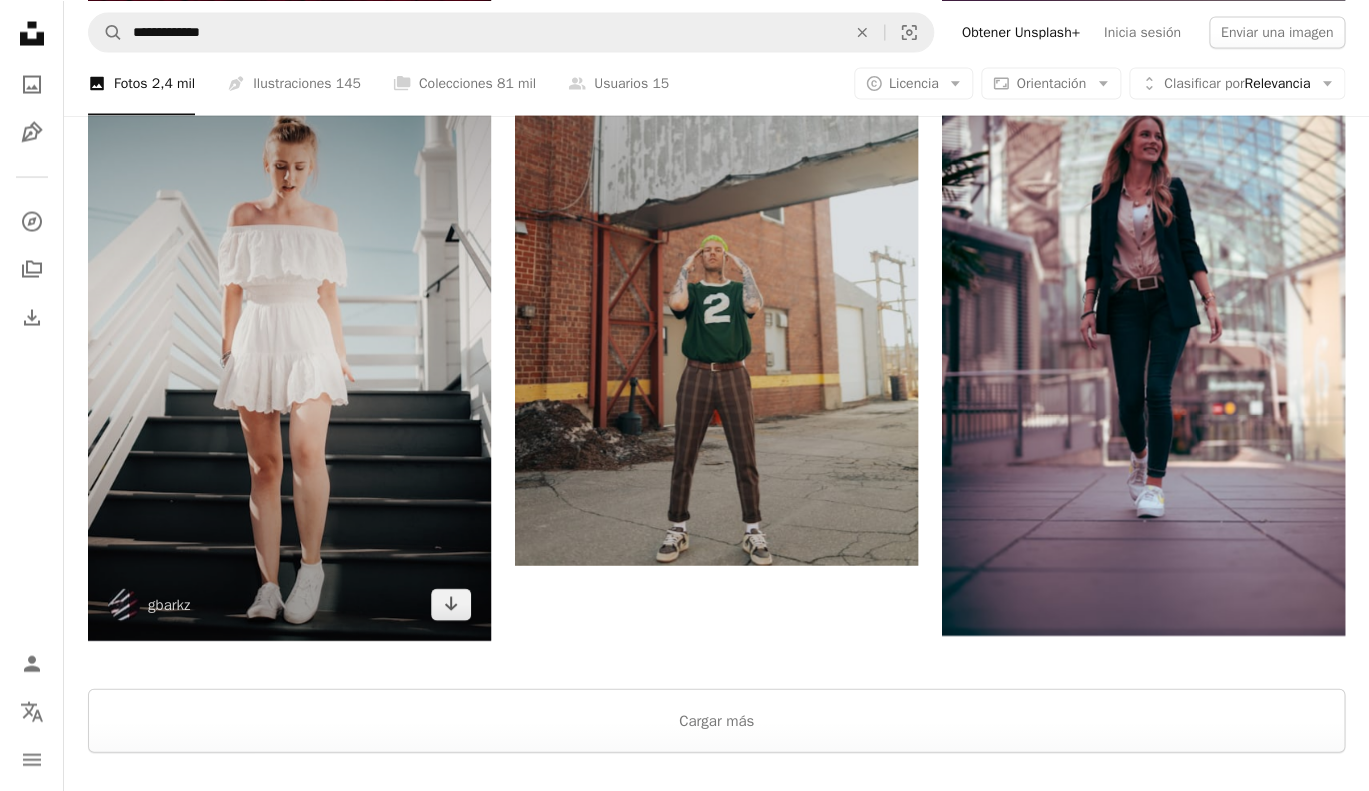 scroll, scrollTop: 4176, scrollLeft: 0, axis: vertical 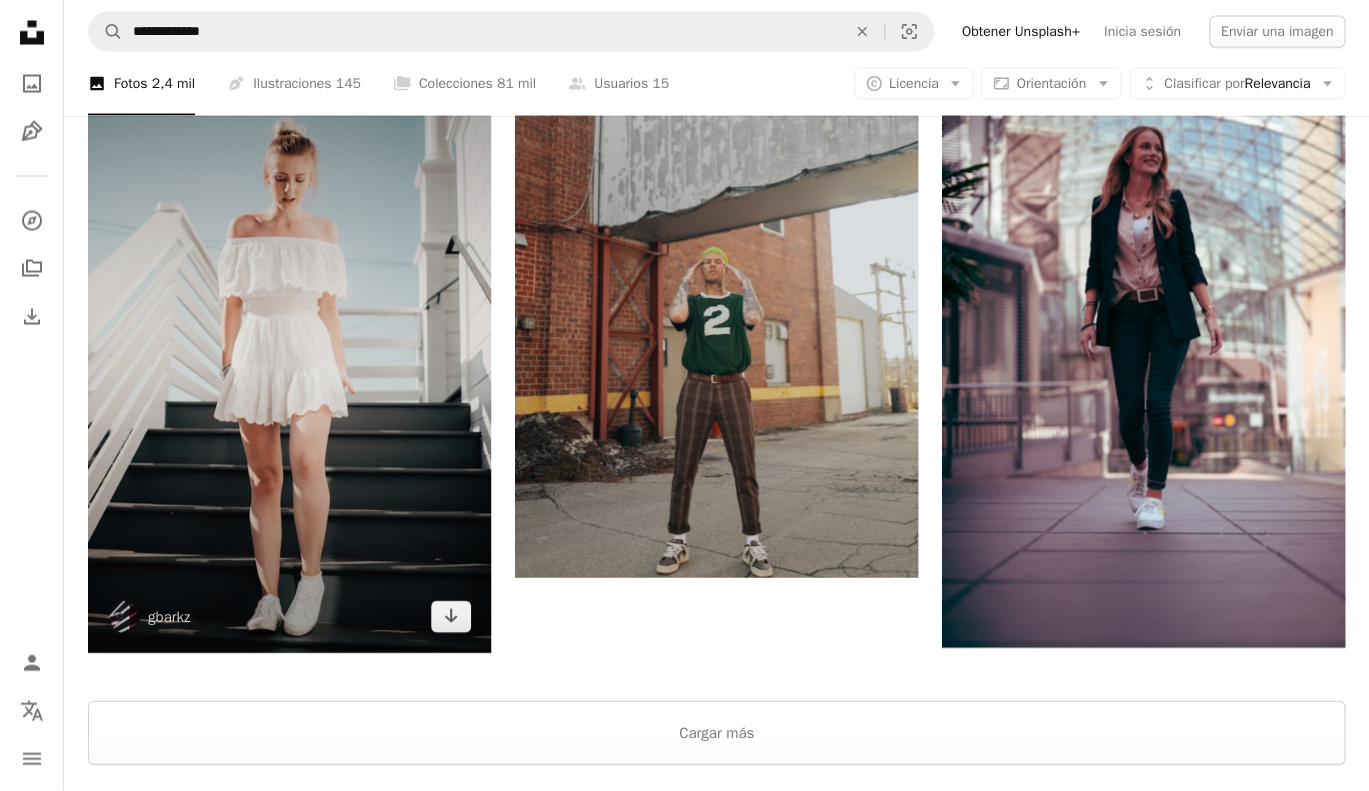 click at bounding box center (289, 352) 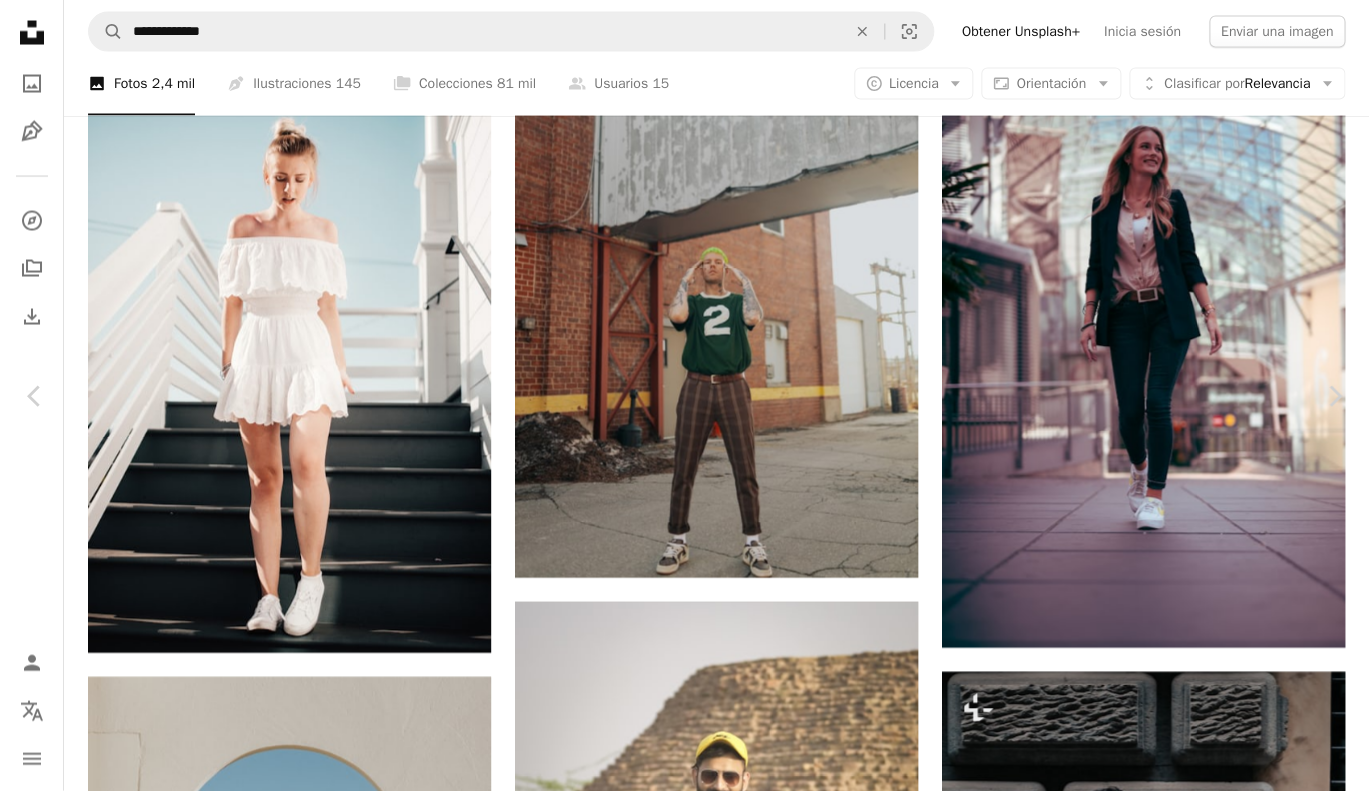 click on "Descargar gratis" at bounding box center (1163, 6254) 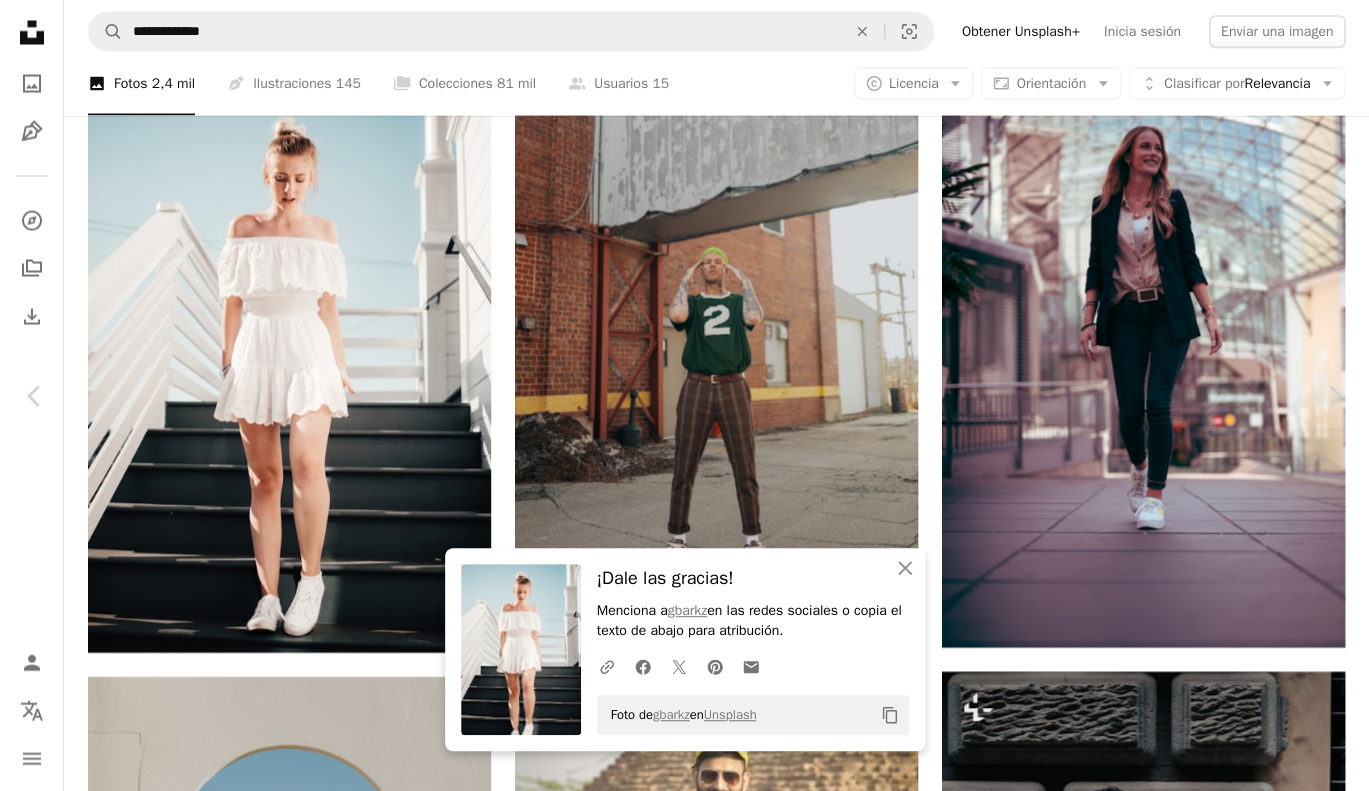 click on "An X shape" at bounding box center [20, 20] 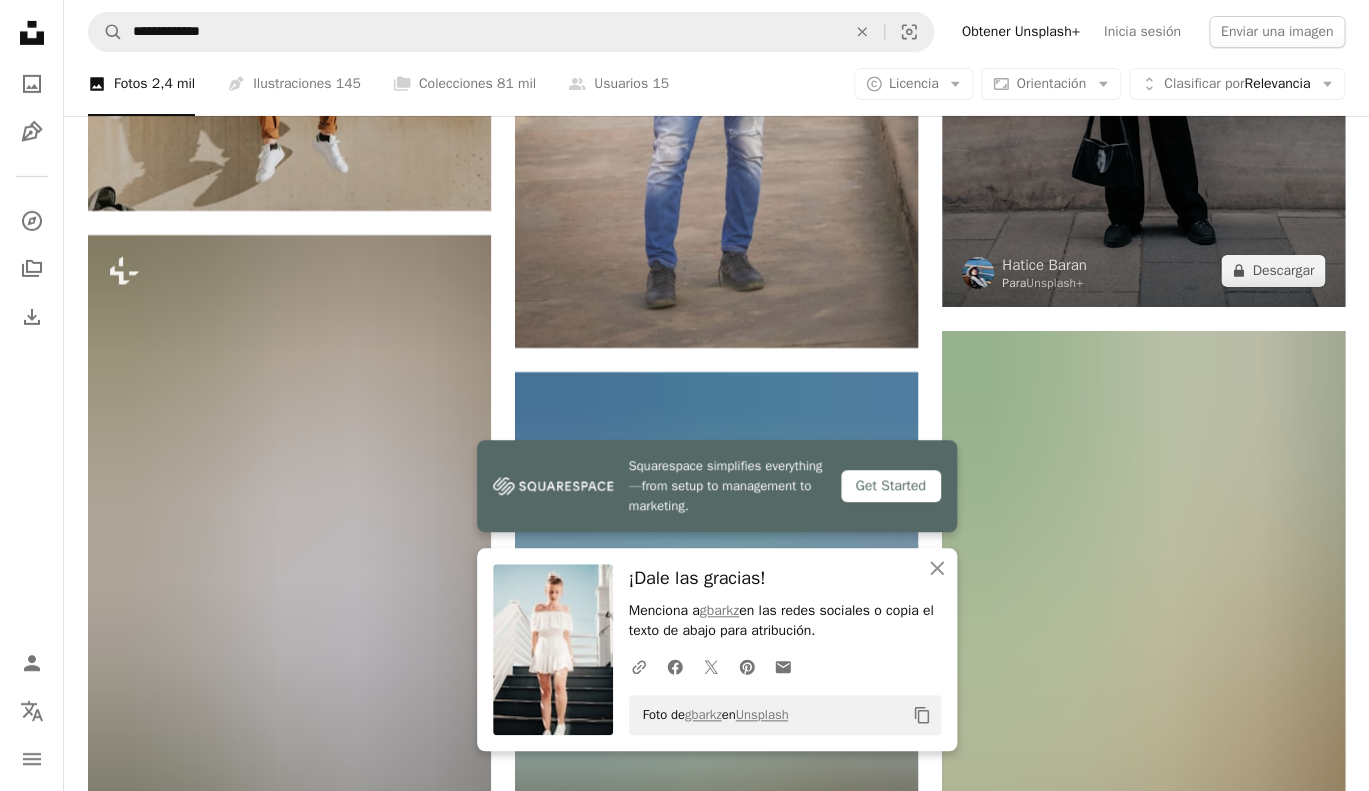 scroll, scrollTop: 5312, scrollLeft: 0, axis: vertical 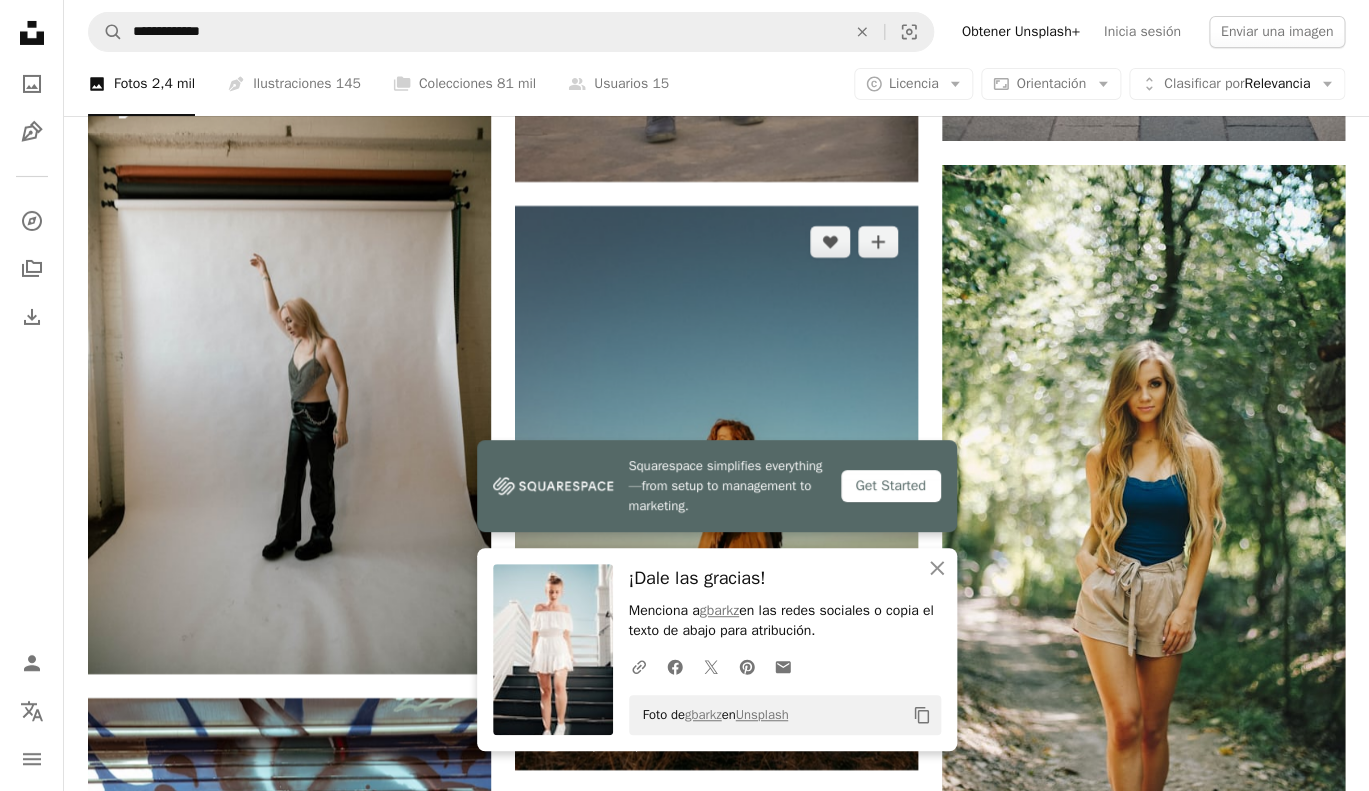click at bounding box center (716, 488) 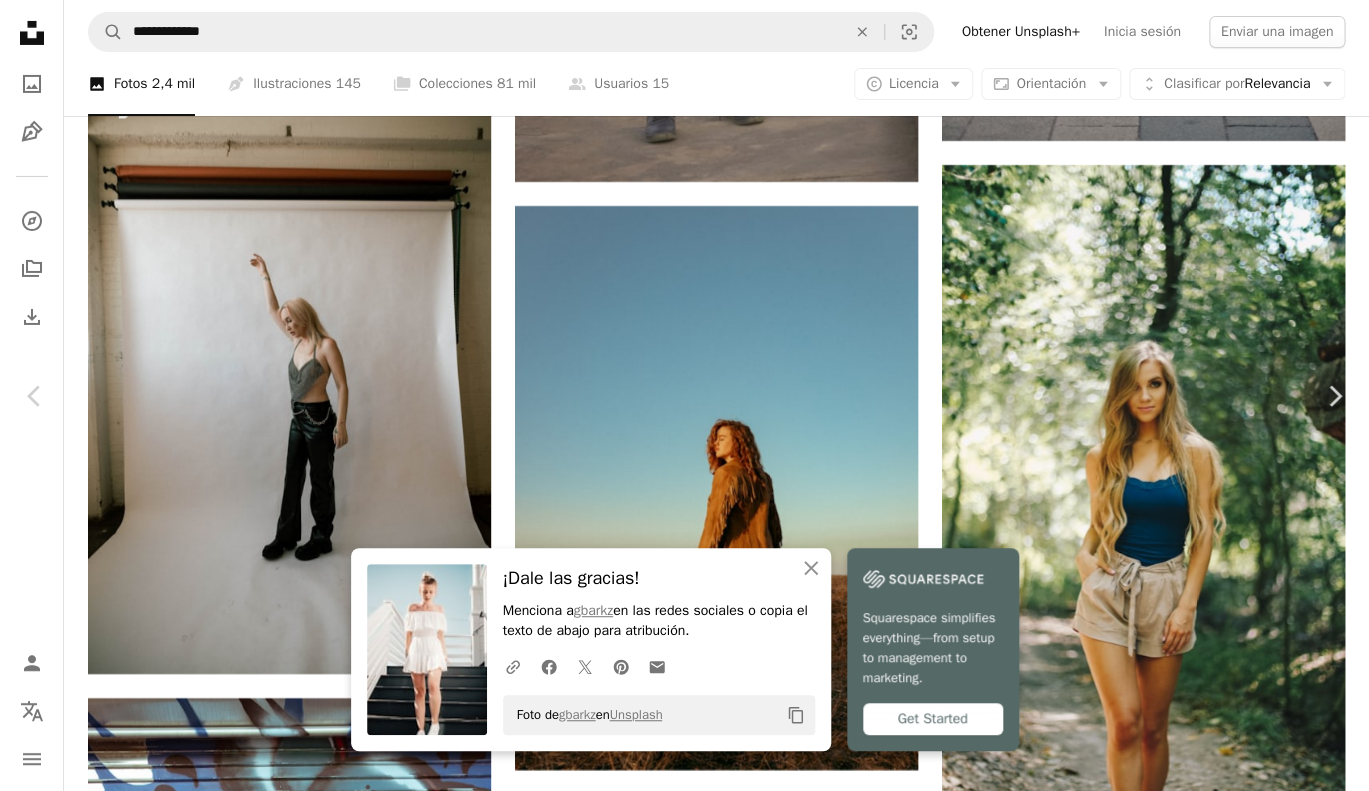 drag, startPoint x: 29, startPoint y: 20, endPoint x: 62, endPoint y: 14, distance: 33.54102 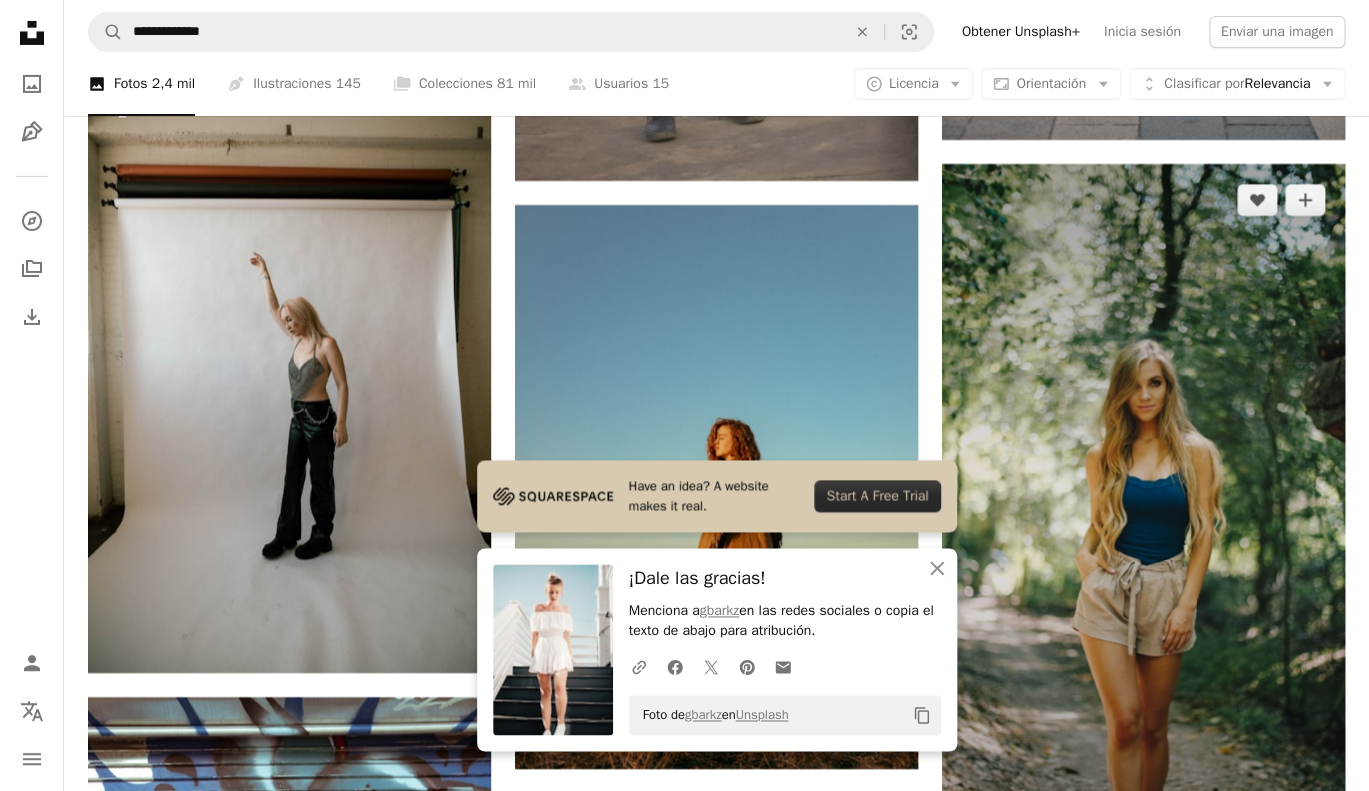 scroll, scrollTop: 5504, scrollLeft: 0, axis: vertical 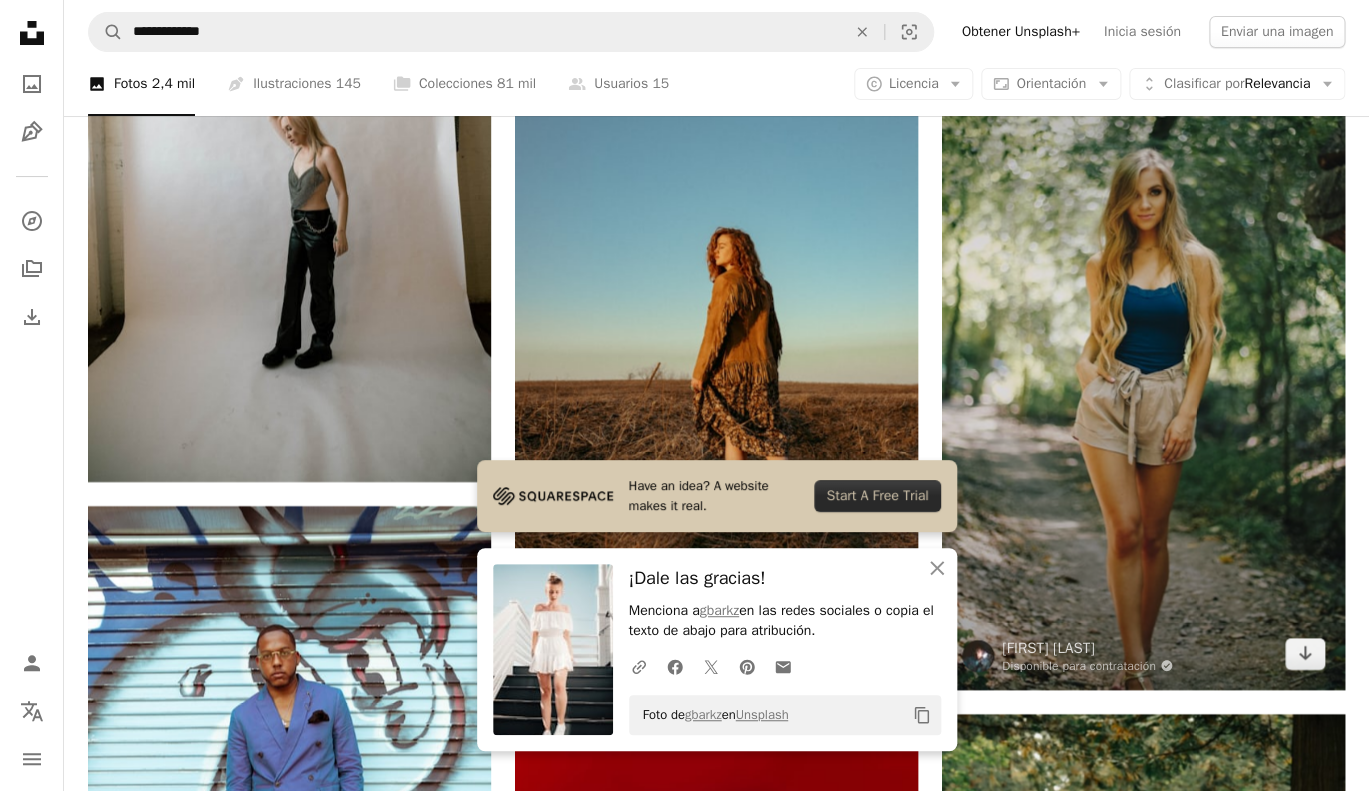 click at bounding box center (1143, 331) 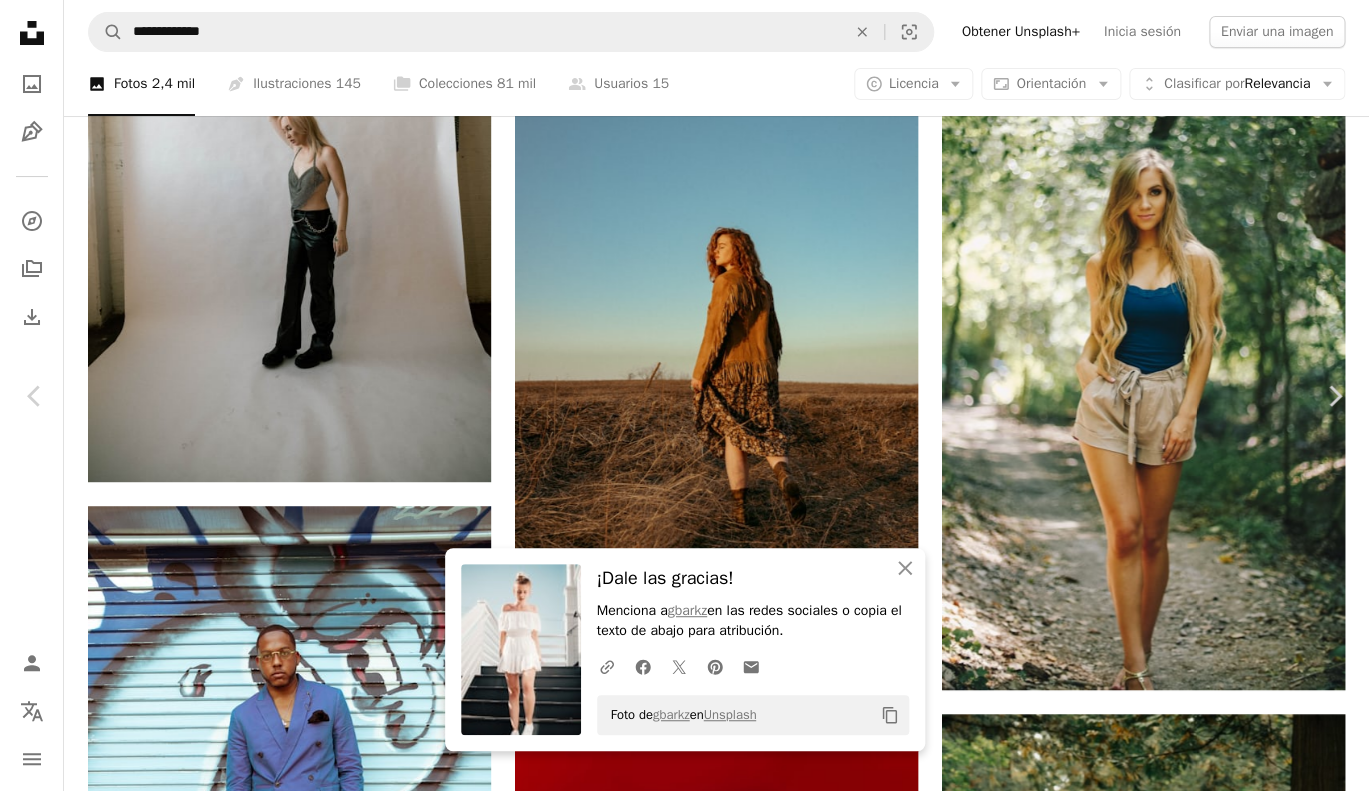 click on "Descargar gratis" at bounding box center [1163, 4926] 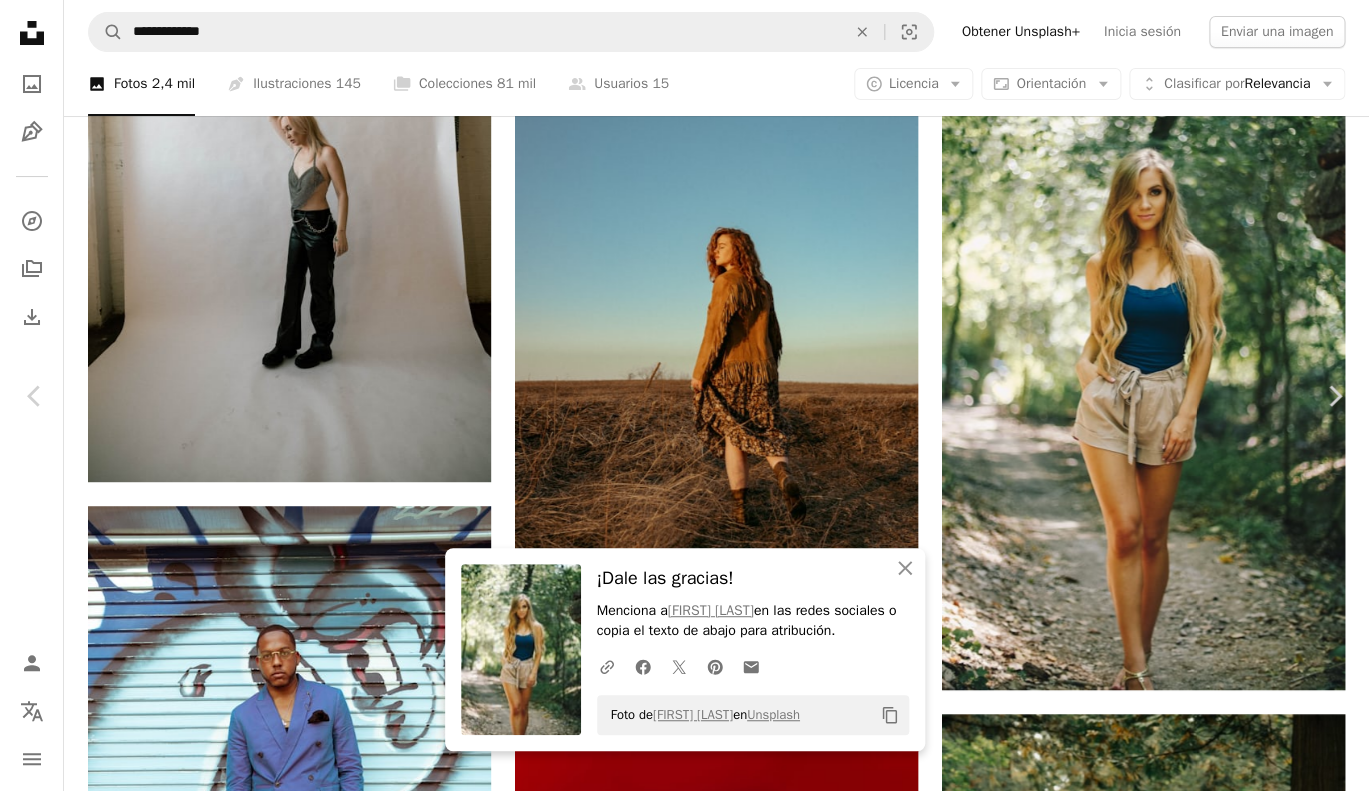click on "An X shape" at bounding box center (20, 20) 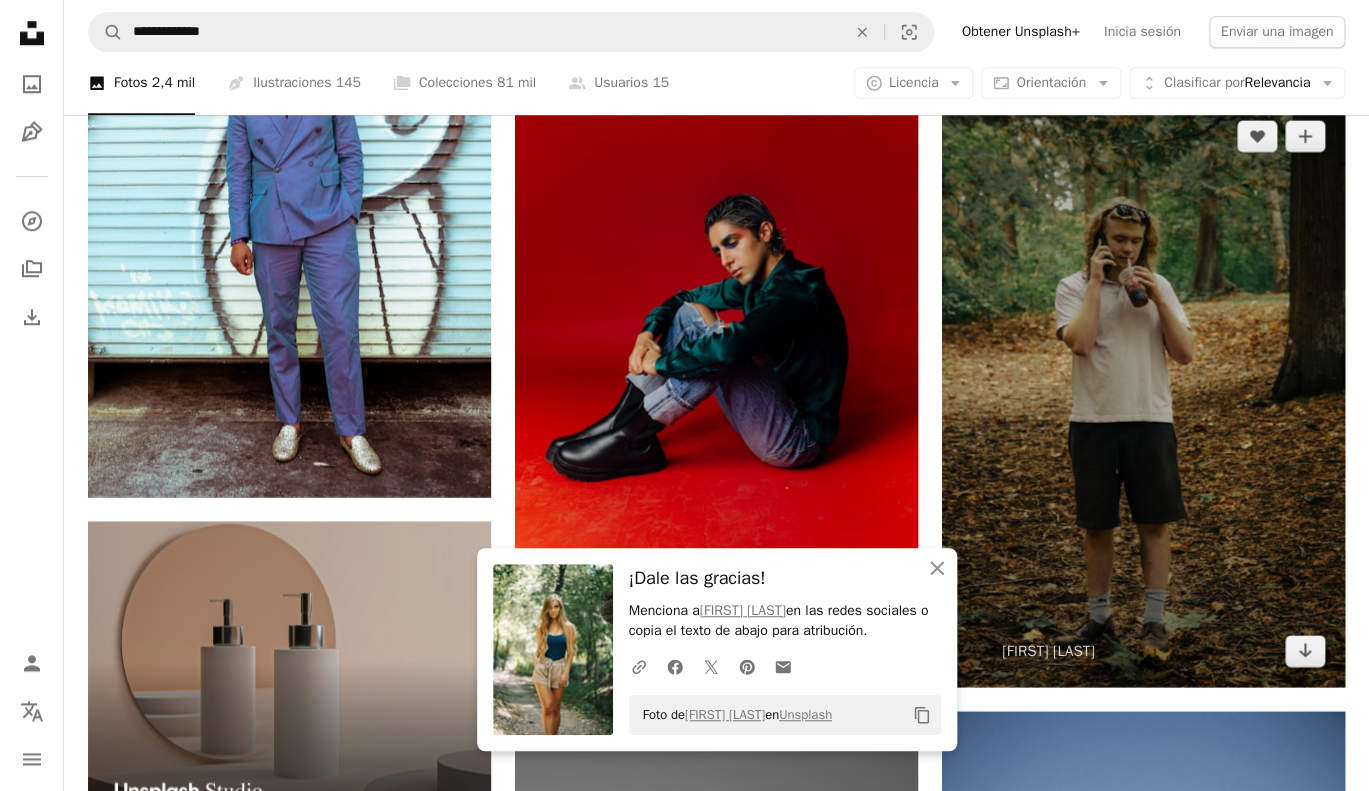 scroll, scrollTop: 6128, scrollLeft: 0, axis: vertical 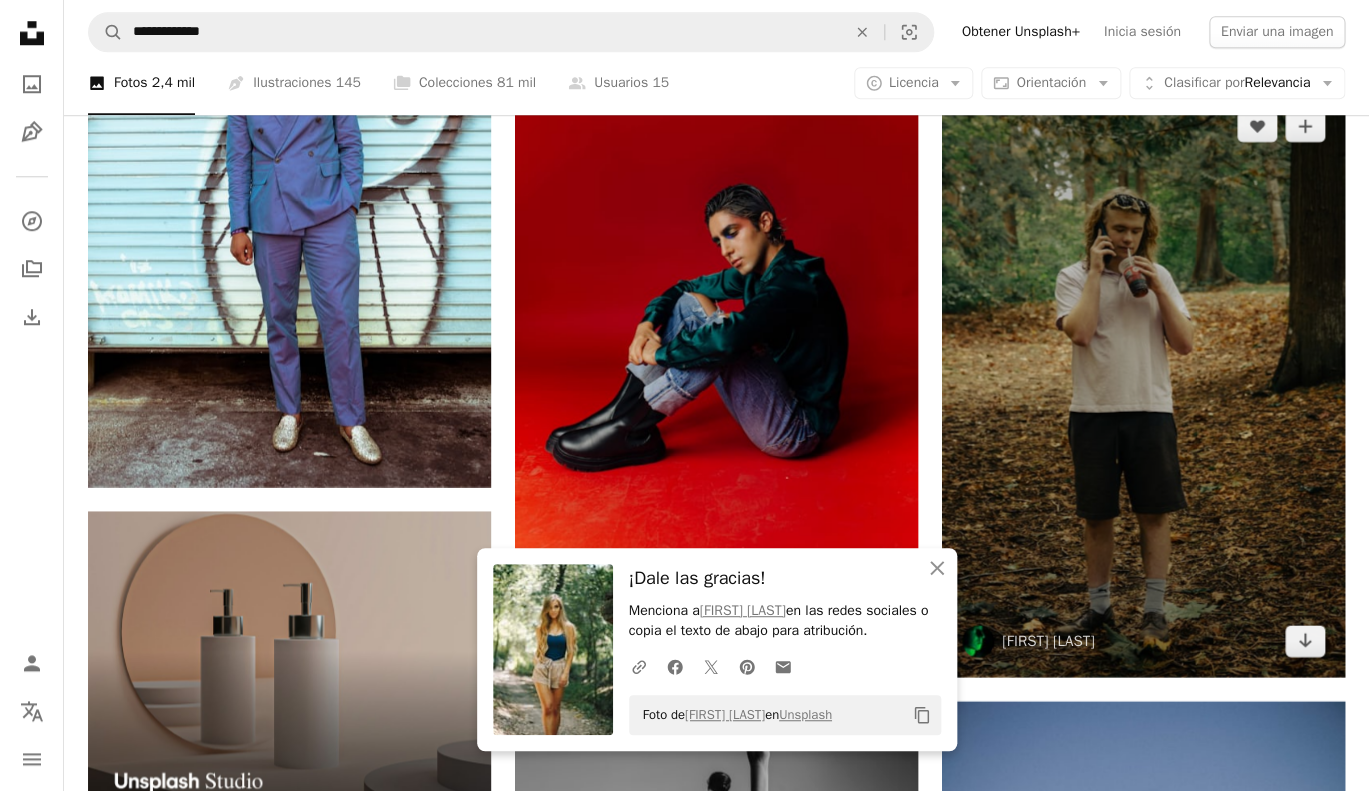 click at bounding box center (1143, 384) 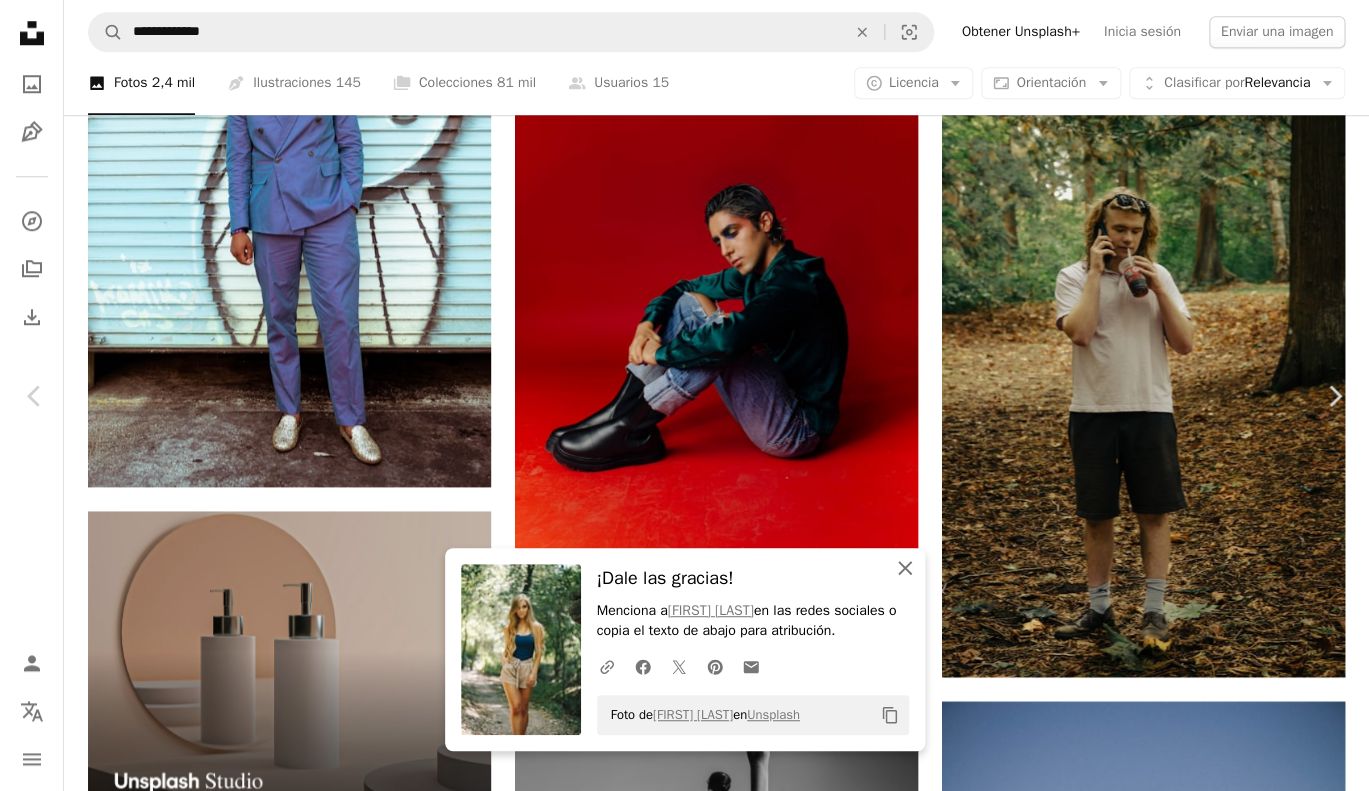 click 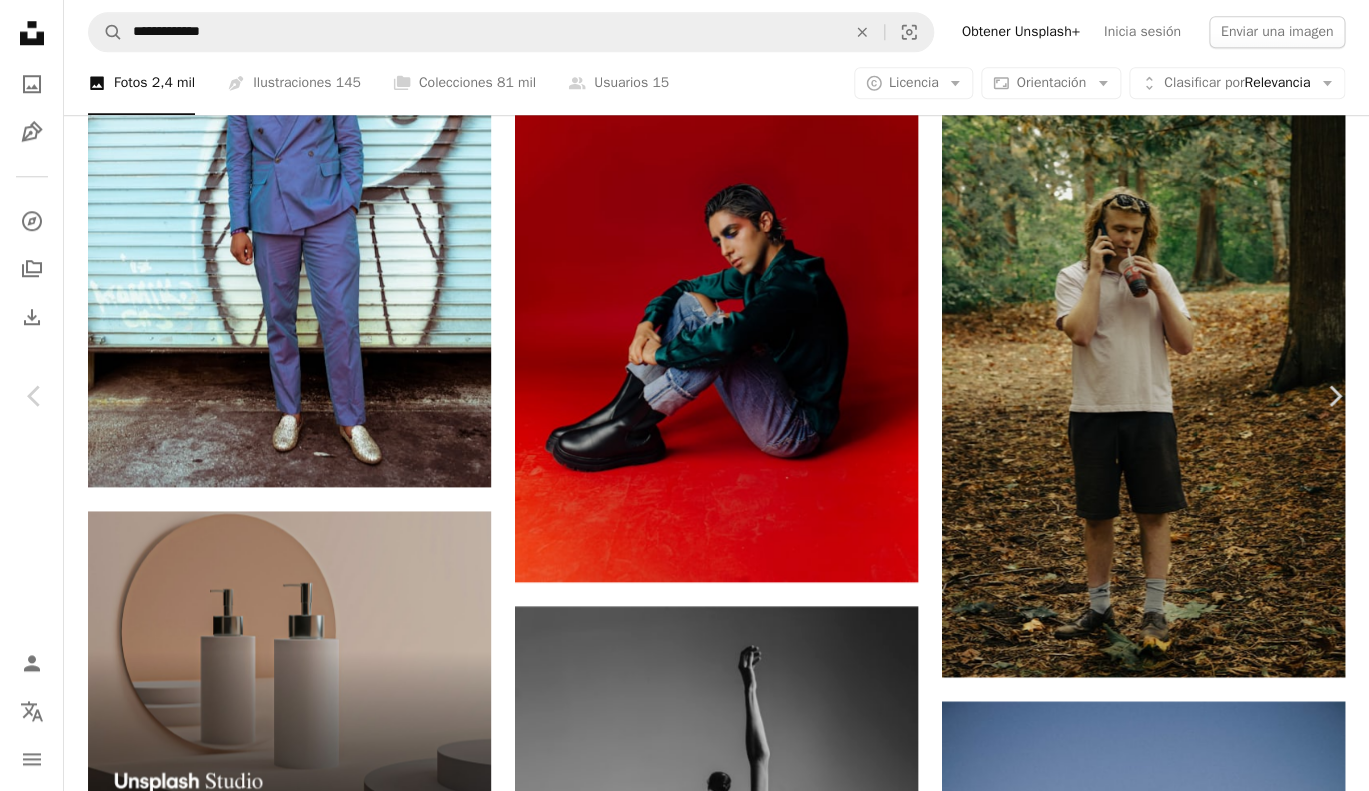 click on "Descargar gratis" at bounding box center [1163, 4302] 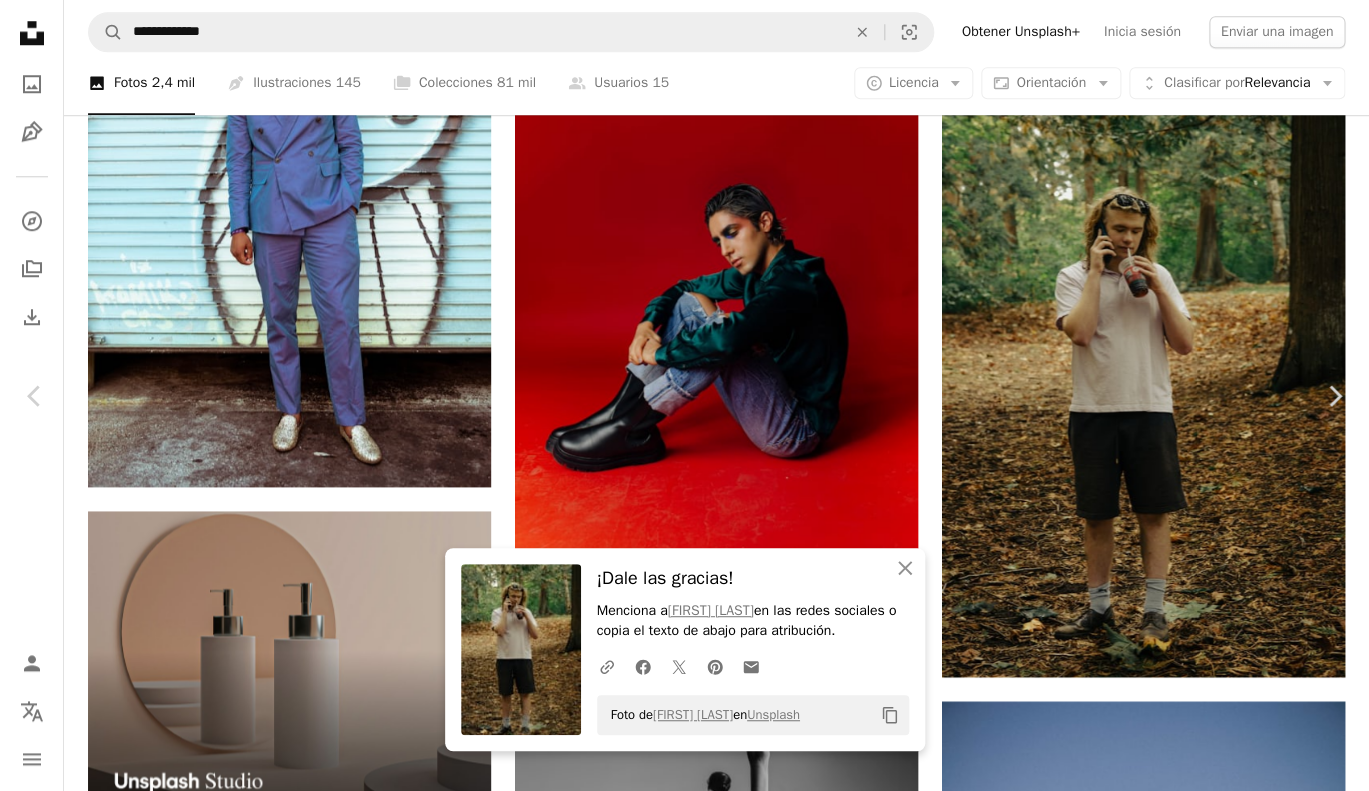 click on "An X shape" at bounding box center (20, 20) 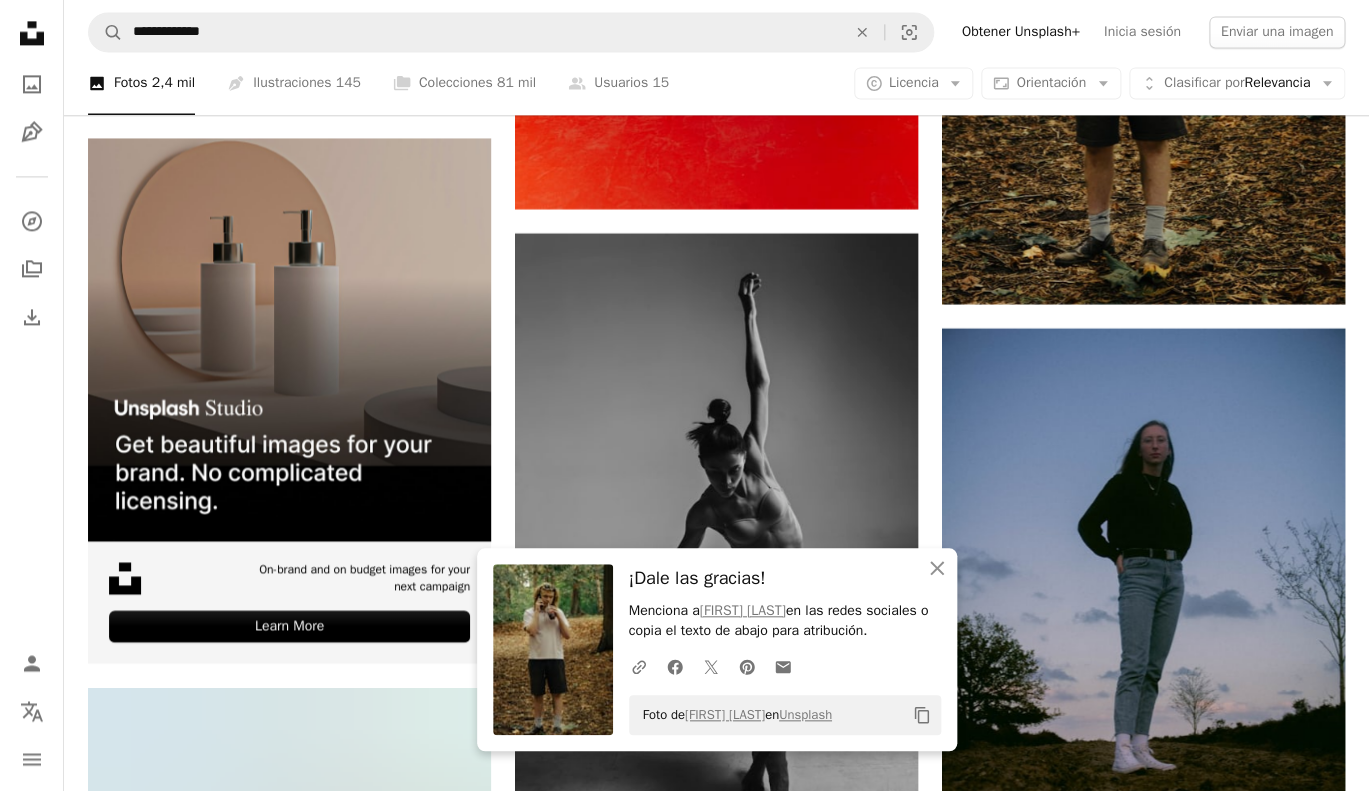 scroll, scrollTop: 6688, scrollLeft: 0, axis: vertical 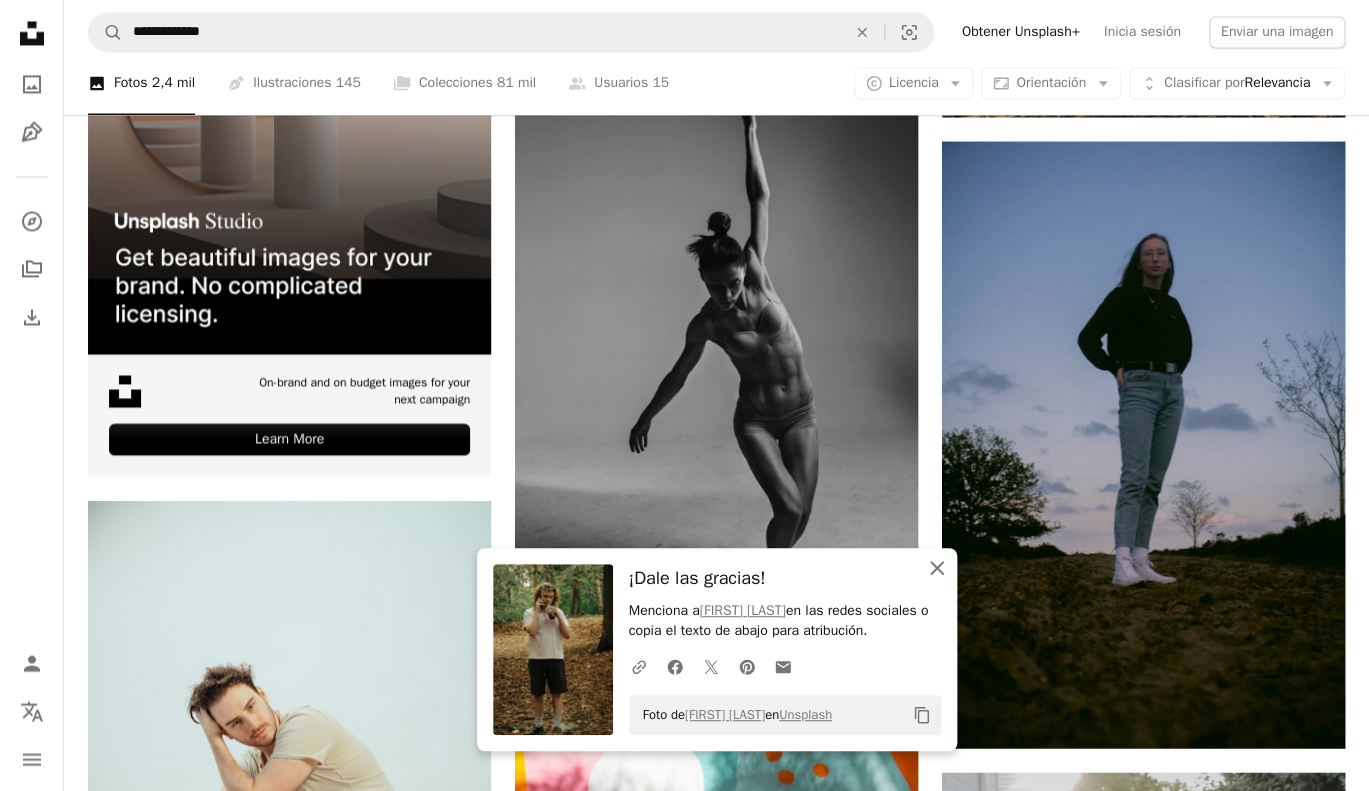click 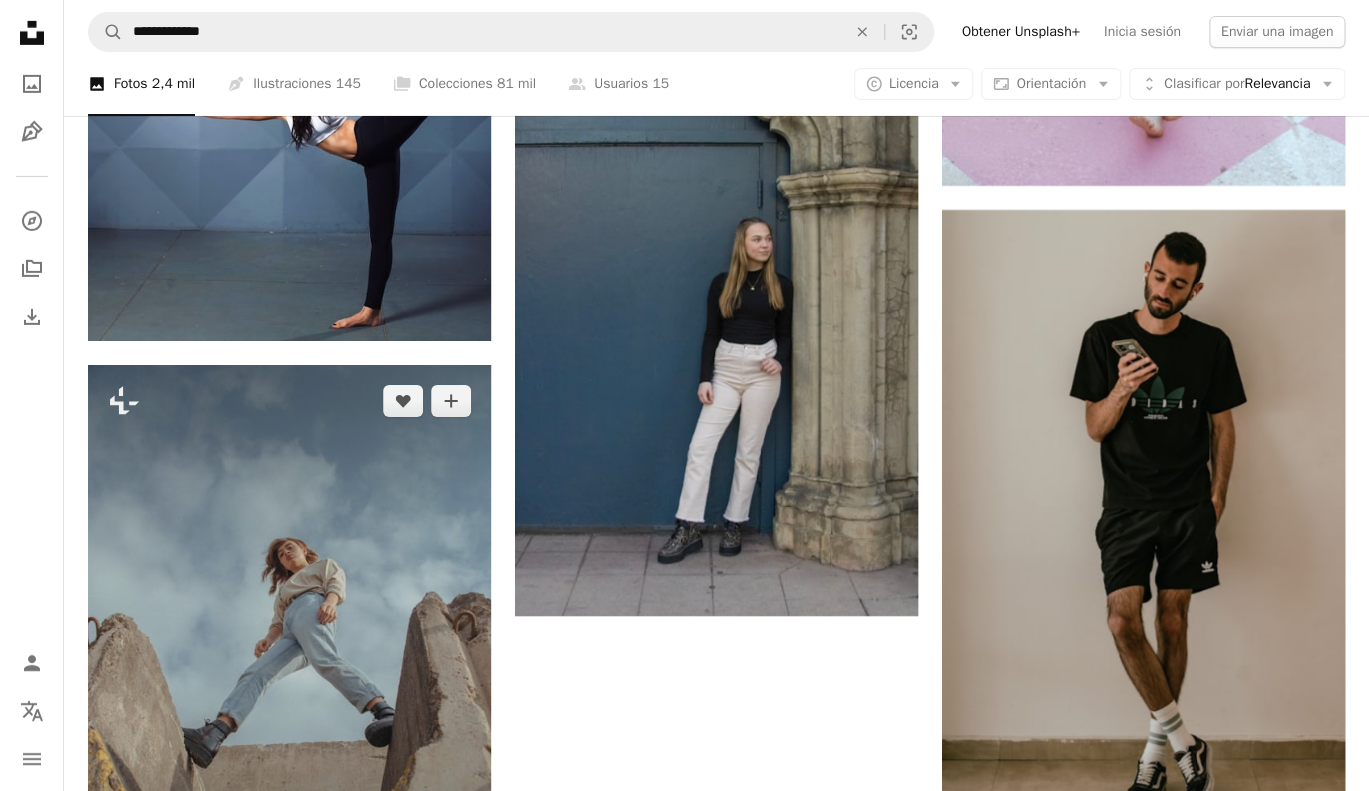 scroll, scrollTop: 7680, scrollLeft: 0, axis: vertical 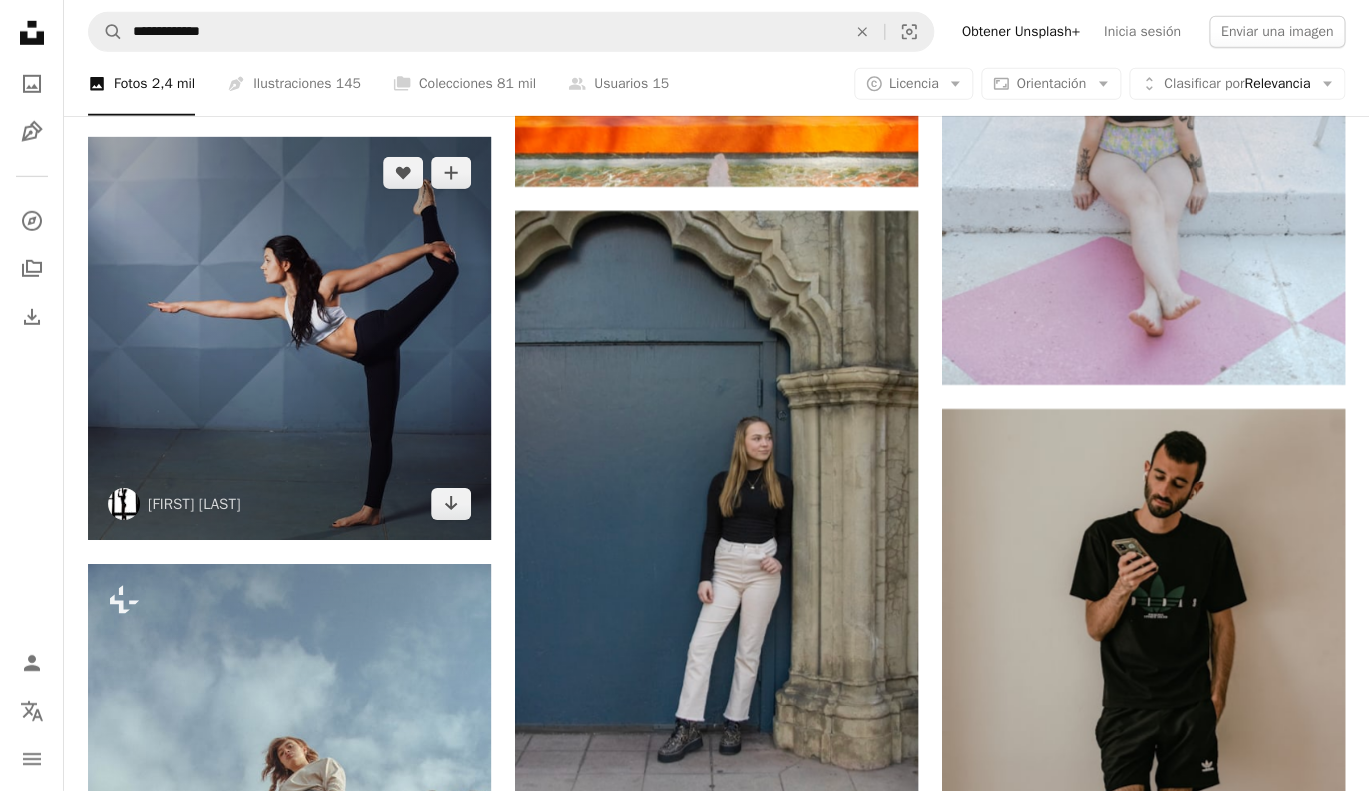 click at bounding box center [289, 338] 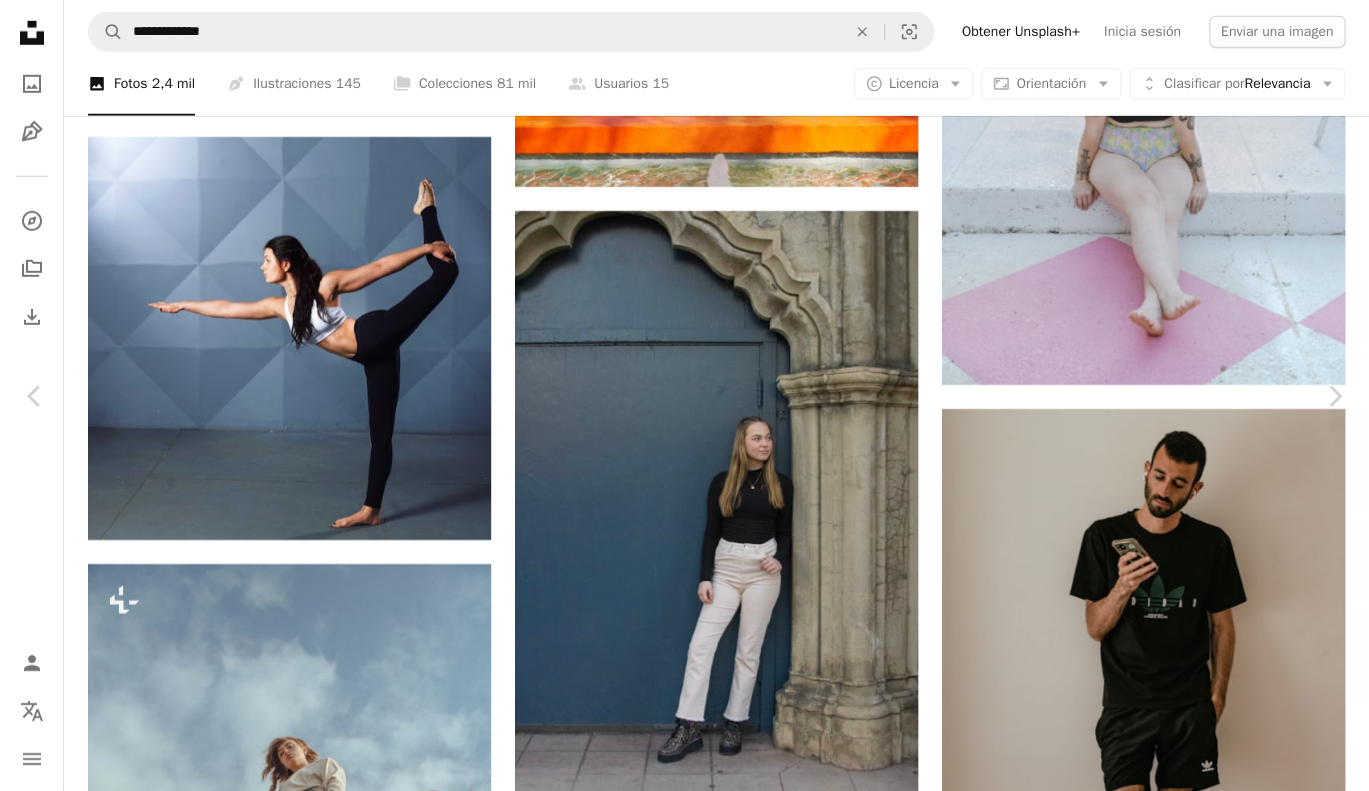click on "An X shape Chevron left Chevron right [FIRST] [LAST] emilysea A heart A plus sign Descargar gratis Chevron down Zoom in Visualizaciones 51.223.025 Descargas 257.332 Presentado en Fotos , Deportivo , Salud y bienestar A forward-right arrow Compartir Info icon Información More Actions Calendar outlined Publicado el 29 de enero de 2017 Safety Uso gratuito bajo la Licencia Unsplash mujer gente yoga aptitud hembra adulto meditación ejercicio bailarín ballet elasticidad Pelo largo posa ejercicio gimnástico ejecutante aerobio práctica de yoga Humano Fondos Explora imágenes premium relacionadas en iStock | Ahorra un 20 % con el código UNSPLASH20 Ver más en iStock ↗ Imágenes relacionadas A heart A plus sign [FIRST] [LAST] Disponible para contratación A checkmark inside of a circle Arrow pointing down Plus sign for Unsplash+ A heart A plus sign Getty Images Para Unsplash+ A lock Descargar A heart A plus sign Happy Face Emoji Disponible para contratación A checkmark inside of a circle A heart Para" at bounding box center (684, 7137) 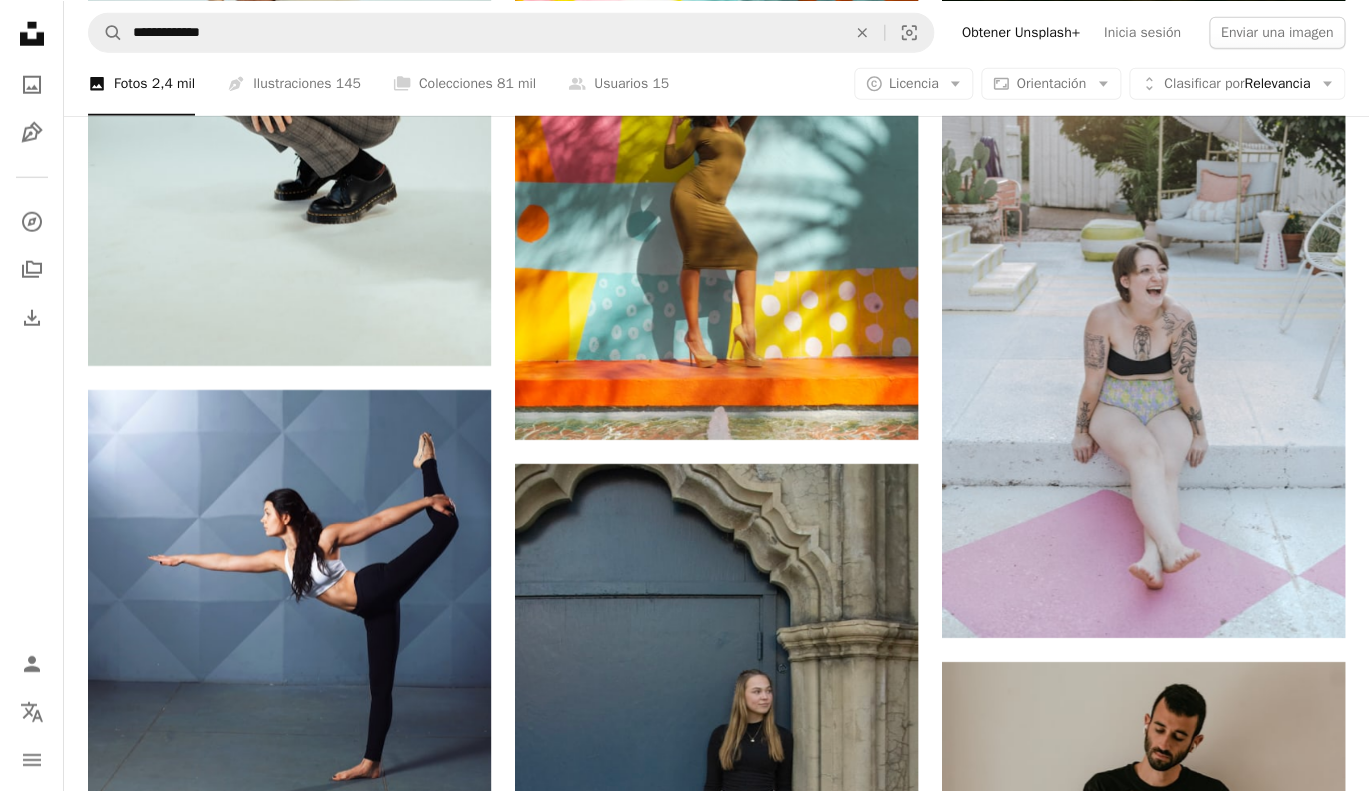 scroll, scrollTop: 7280, scrollLeft: 0, axis: vertical 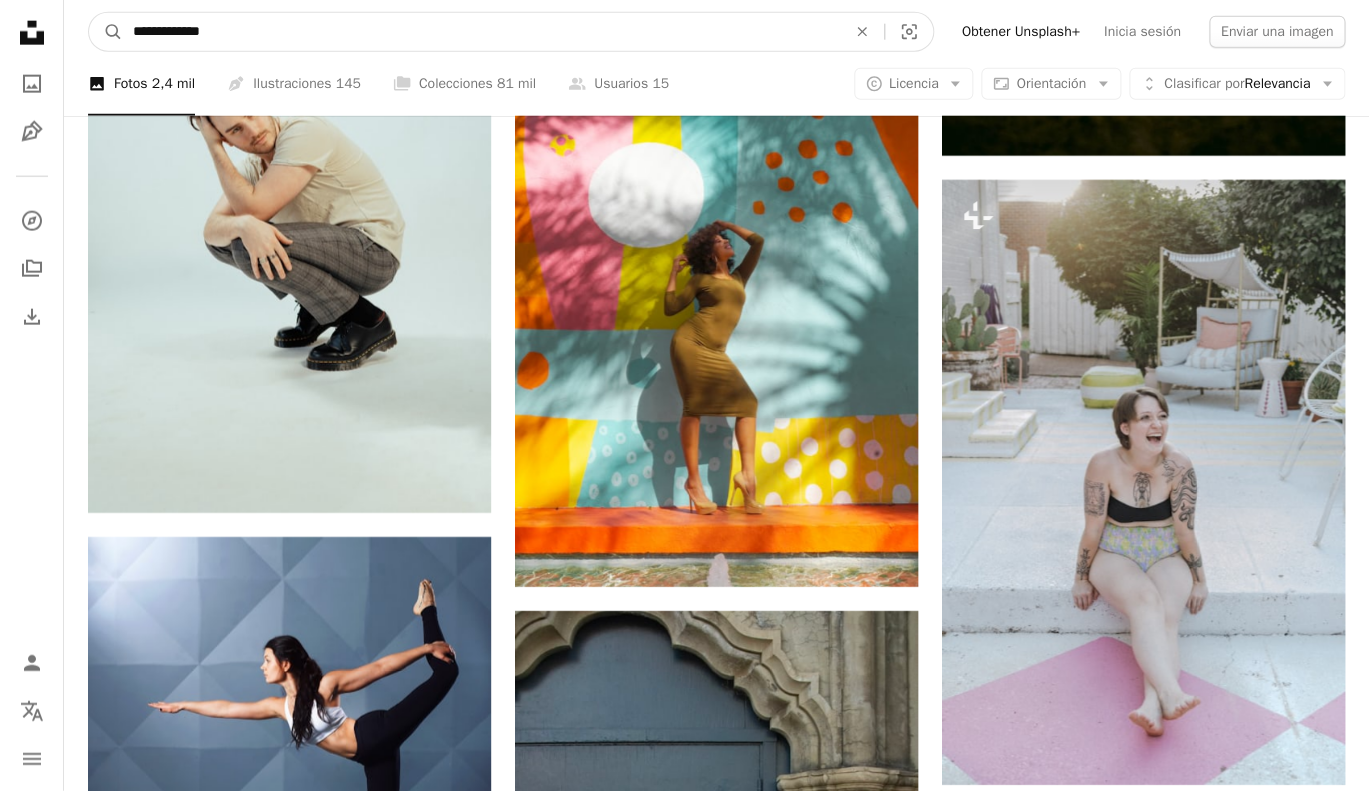 drag, startPoint x: 259, startPoint y: 39, endPoint x: 75, endPoint y: 33, distance: 184.0978 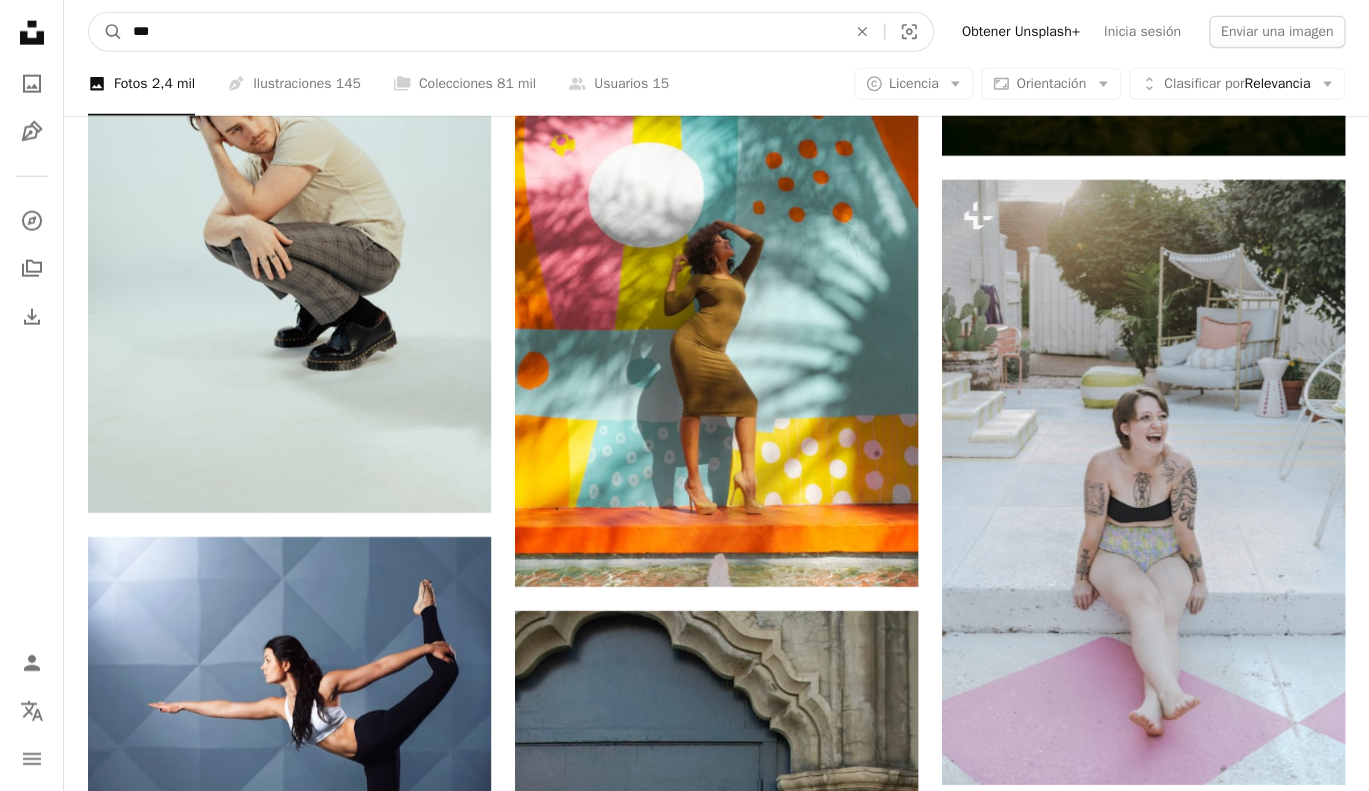 type on "****" 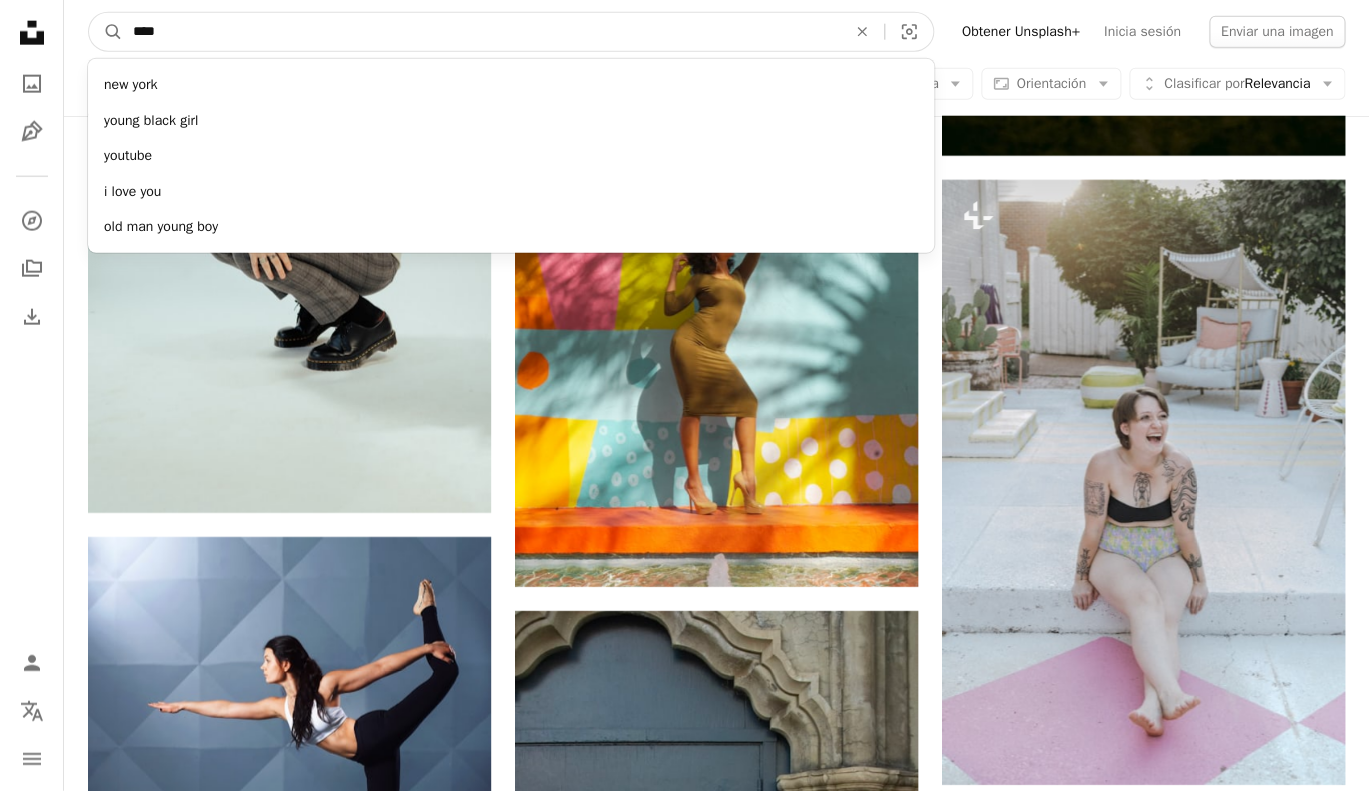 click on "A magnifying glass" at bounding box center [106, 32] 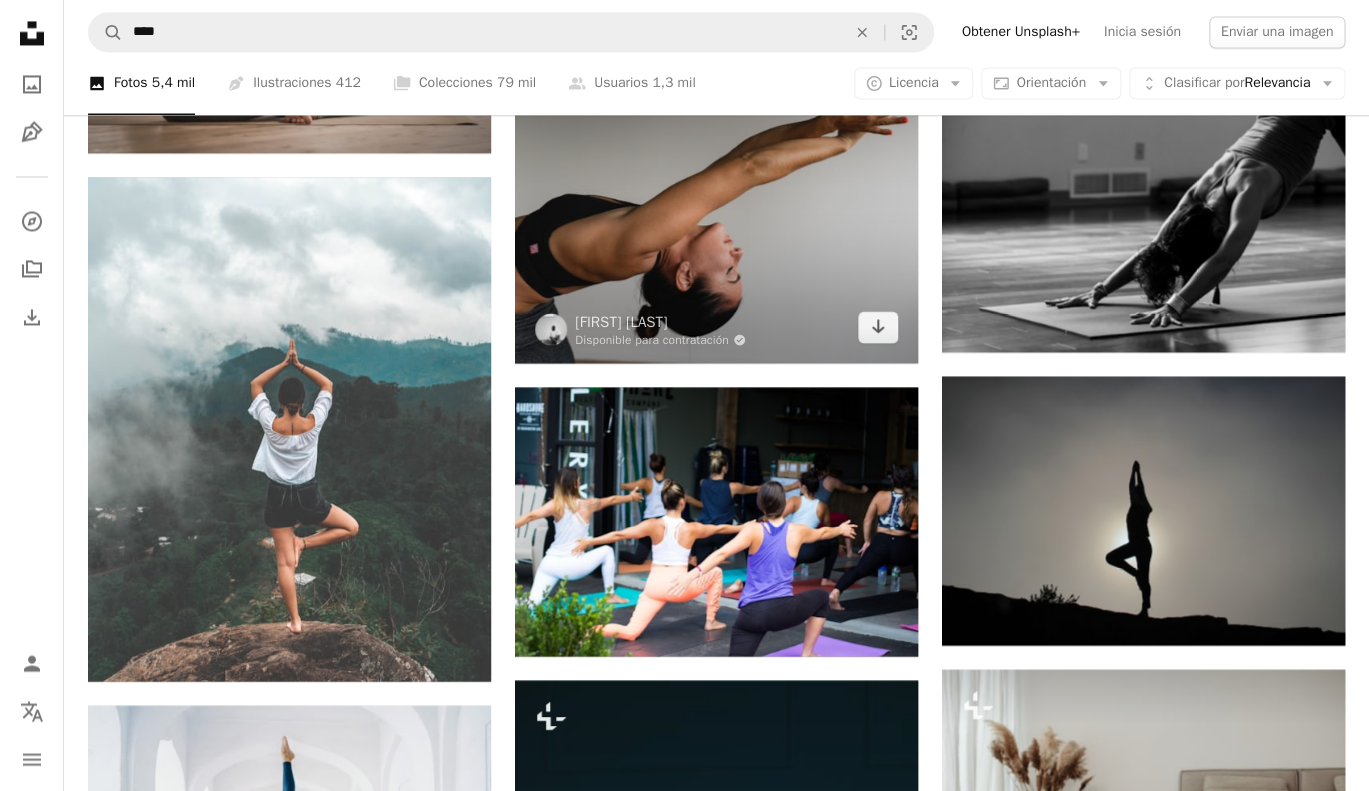 scroll, scrollTop: 1248, scrollLeft: 0, axis: vertical 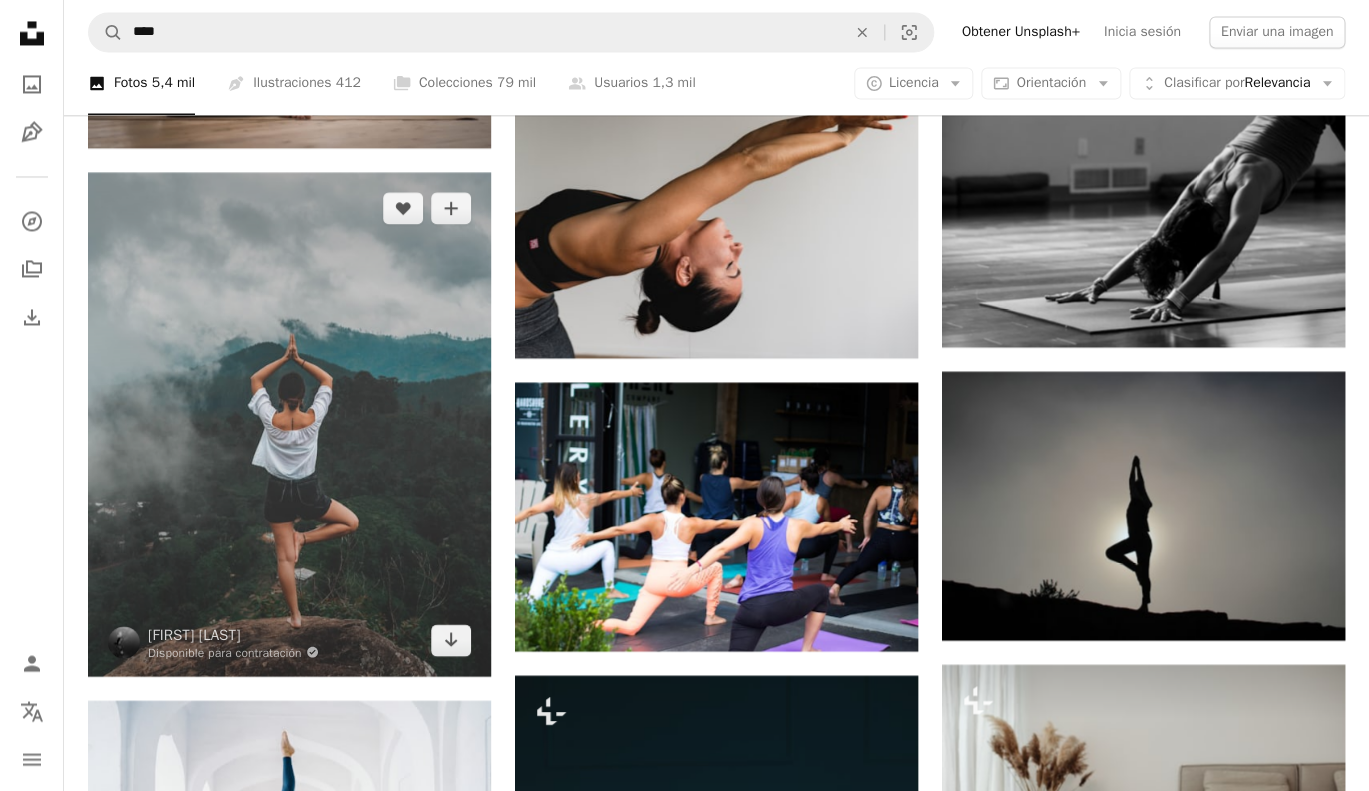 click at bounding box center [289, 424] 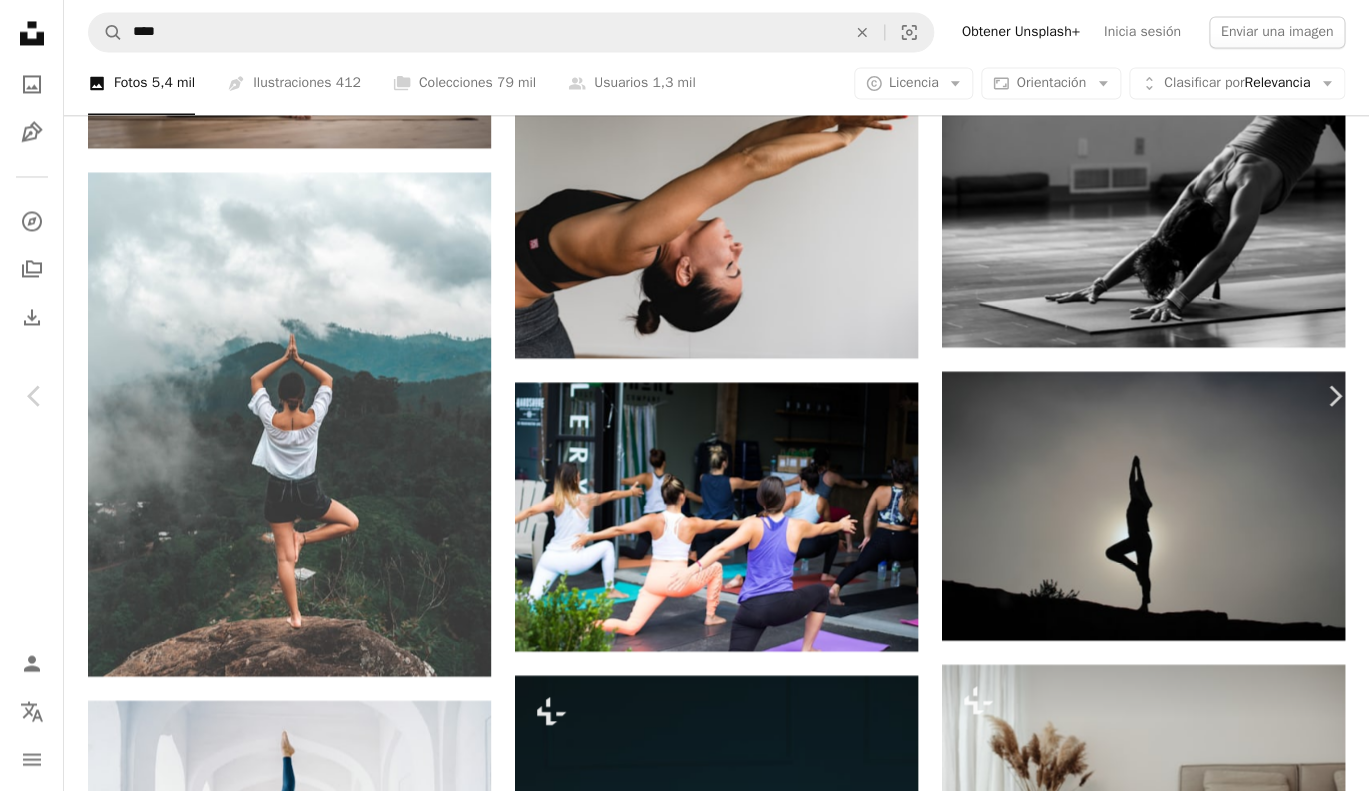 click on "Descargar gratis" at bounding box center [1163, 3153] 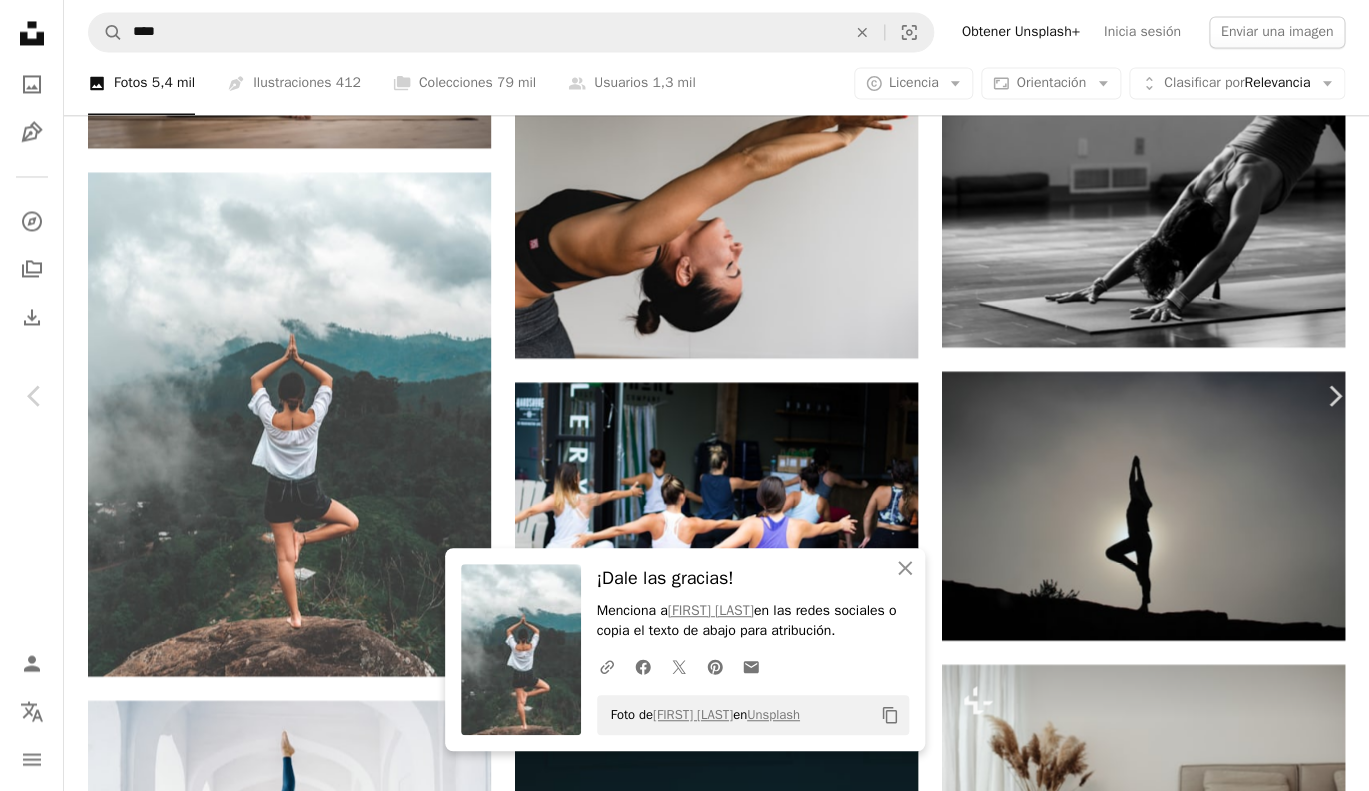 click on "An X shape" at bounding box center (20, 20) 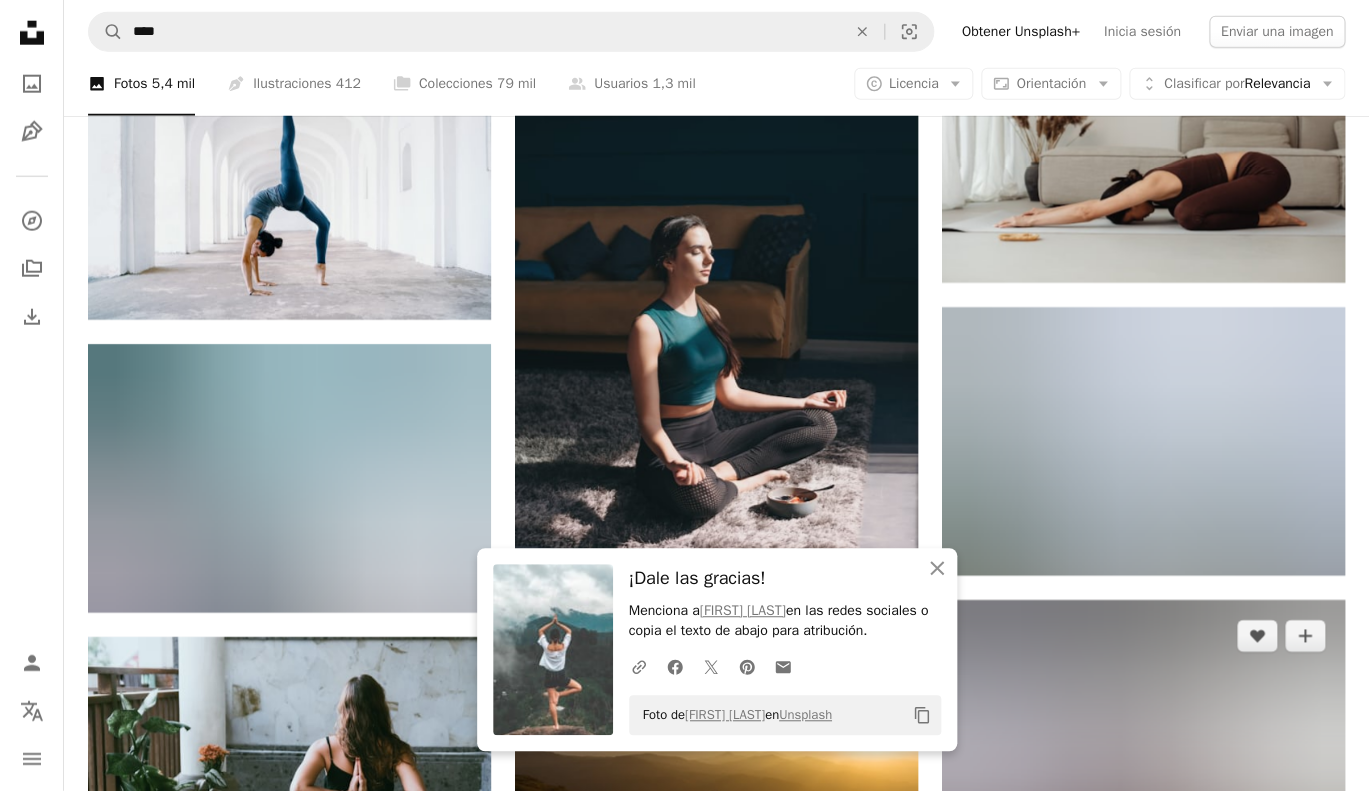 scroll, scrollTop: 2208, scrollLeft: 0, axis: vertical 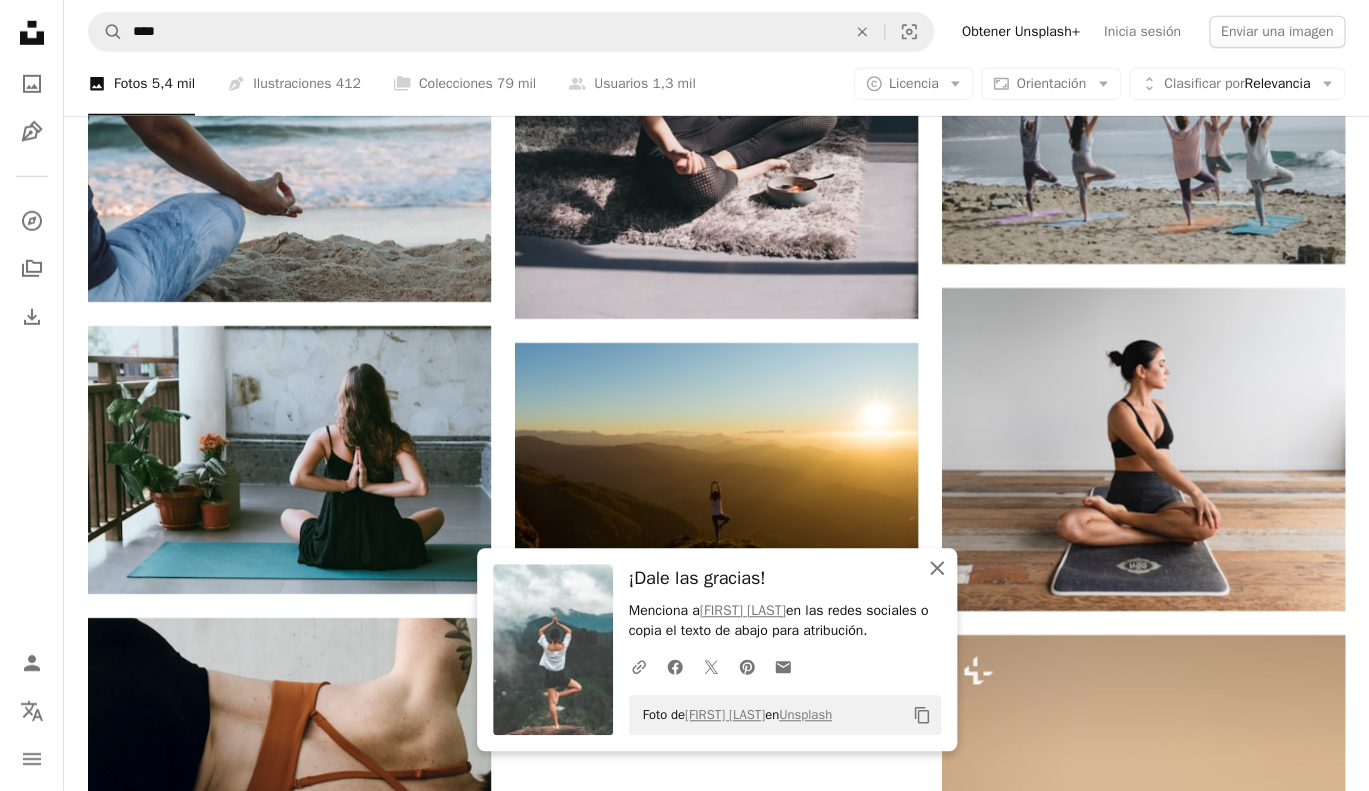 click on "An X shape" 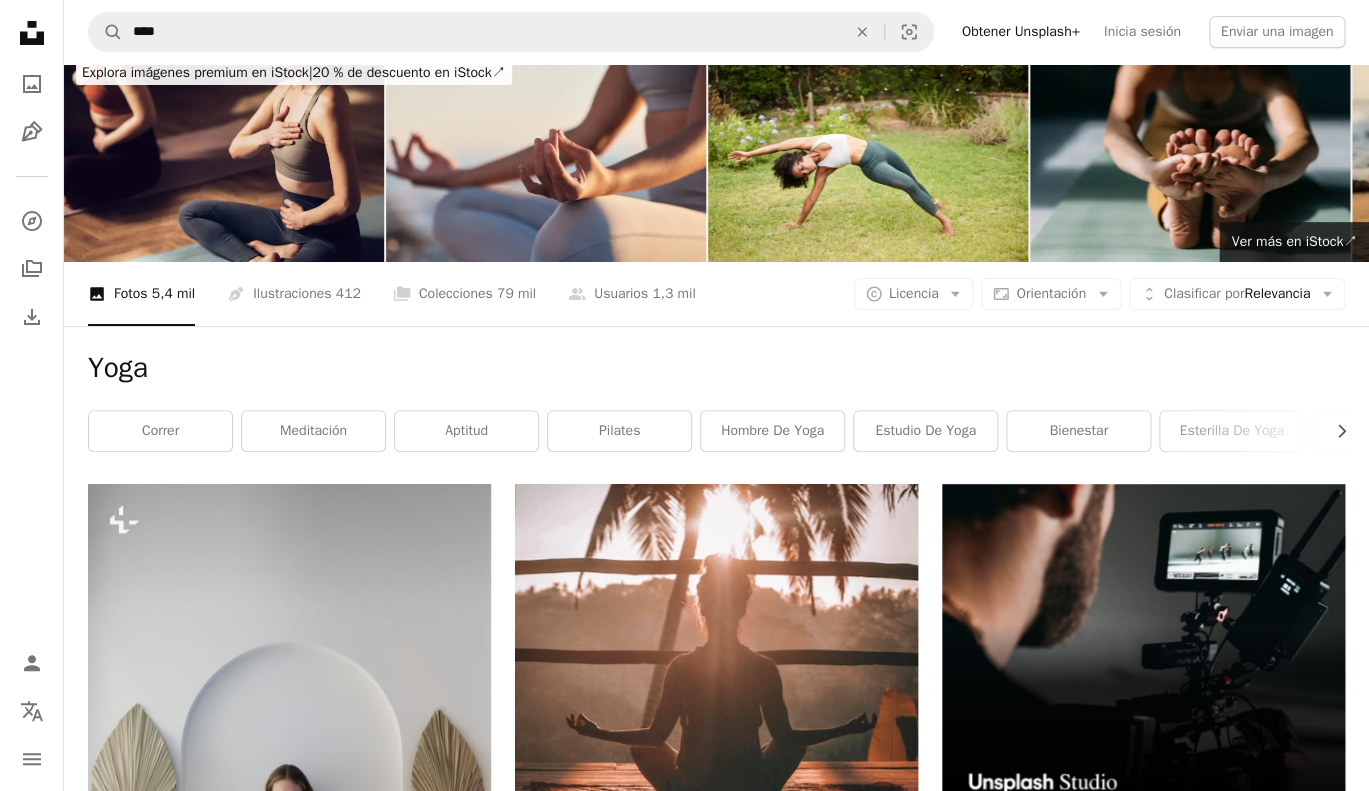 scroll, scrollTop: 0, scrollLeft: 0, axis: both 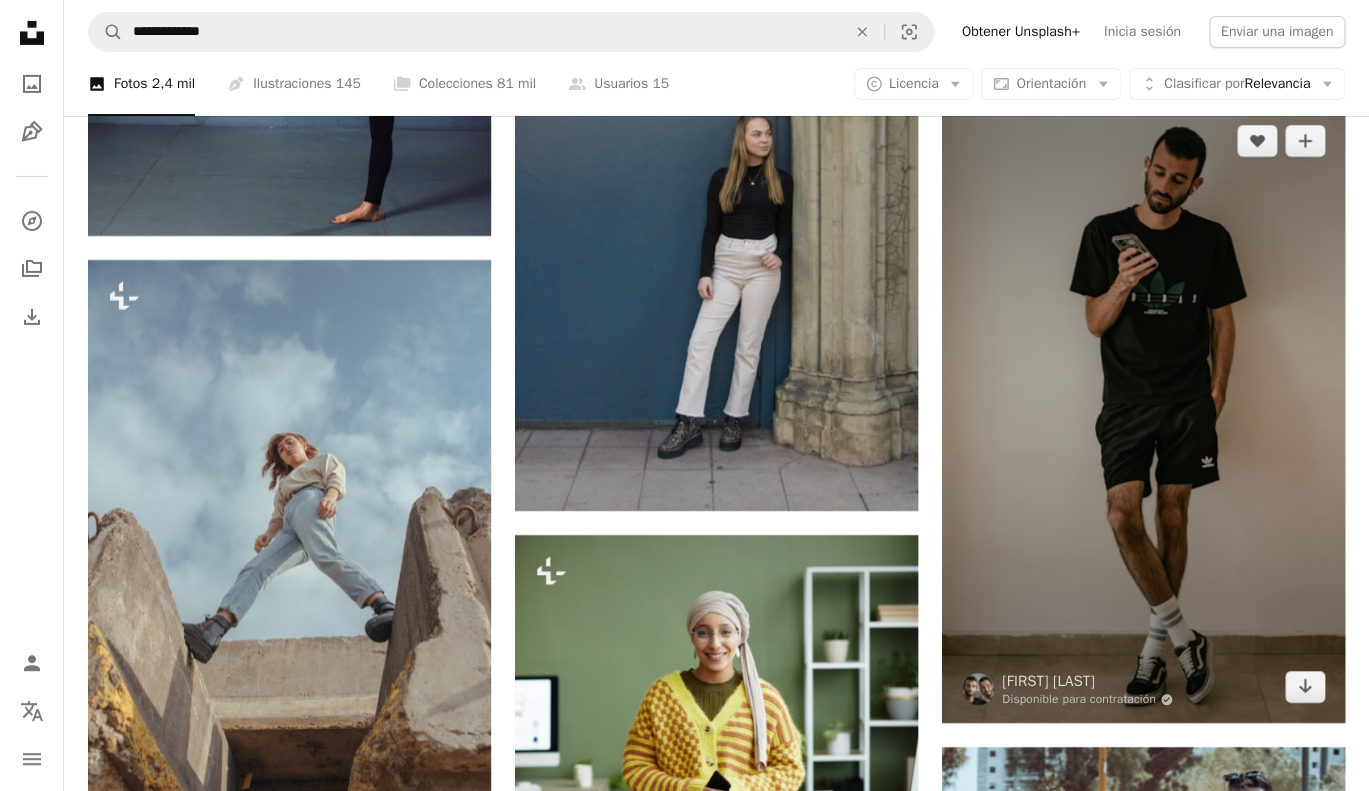 click at bounding box center (1143, 414) 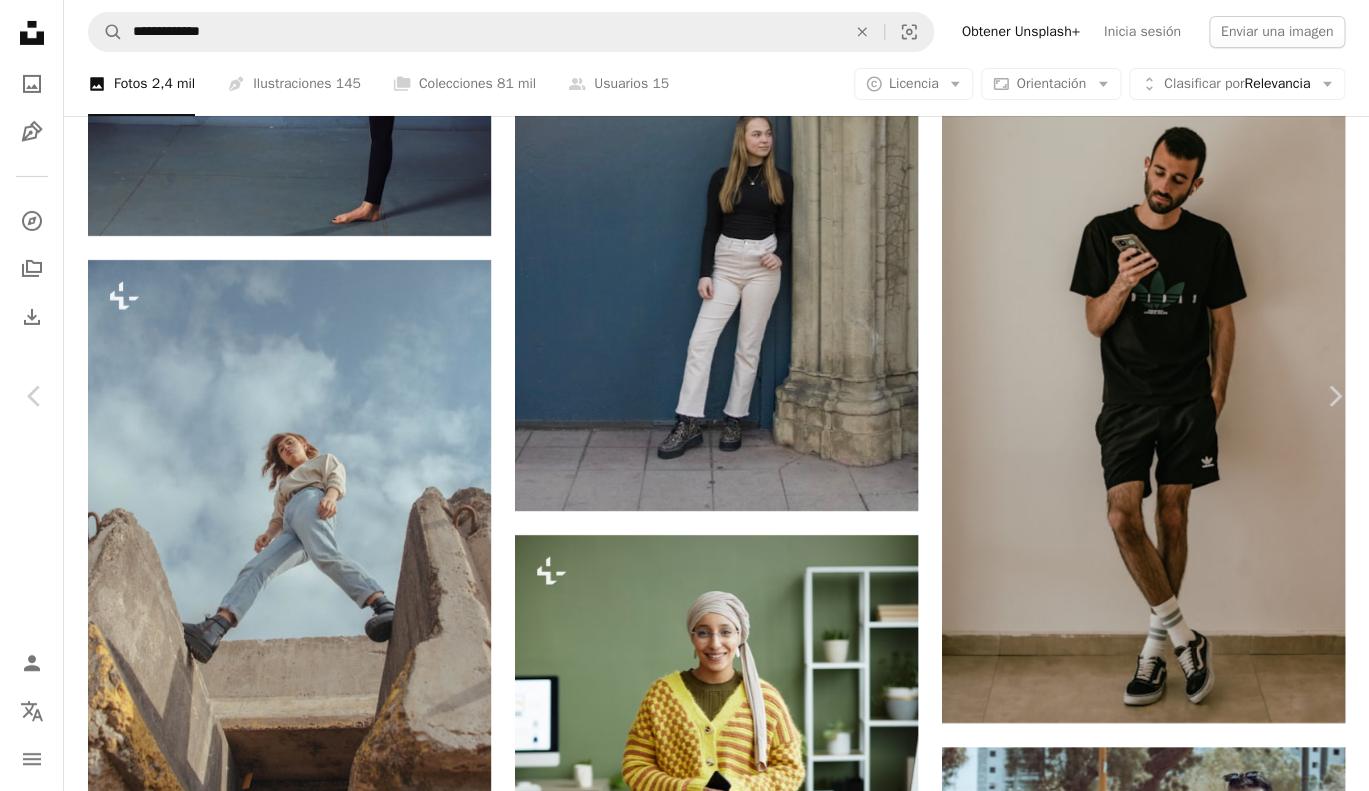click on "An X shape" at bounding box center [20, 20] 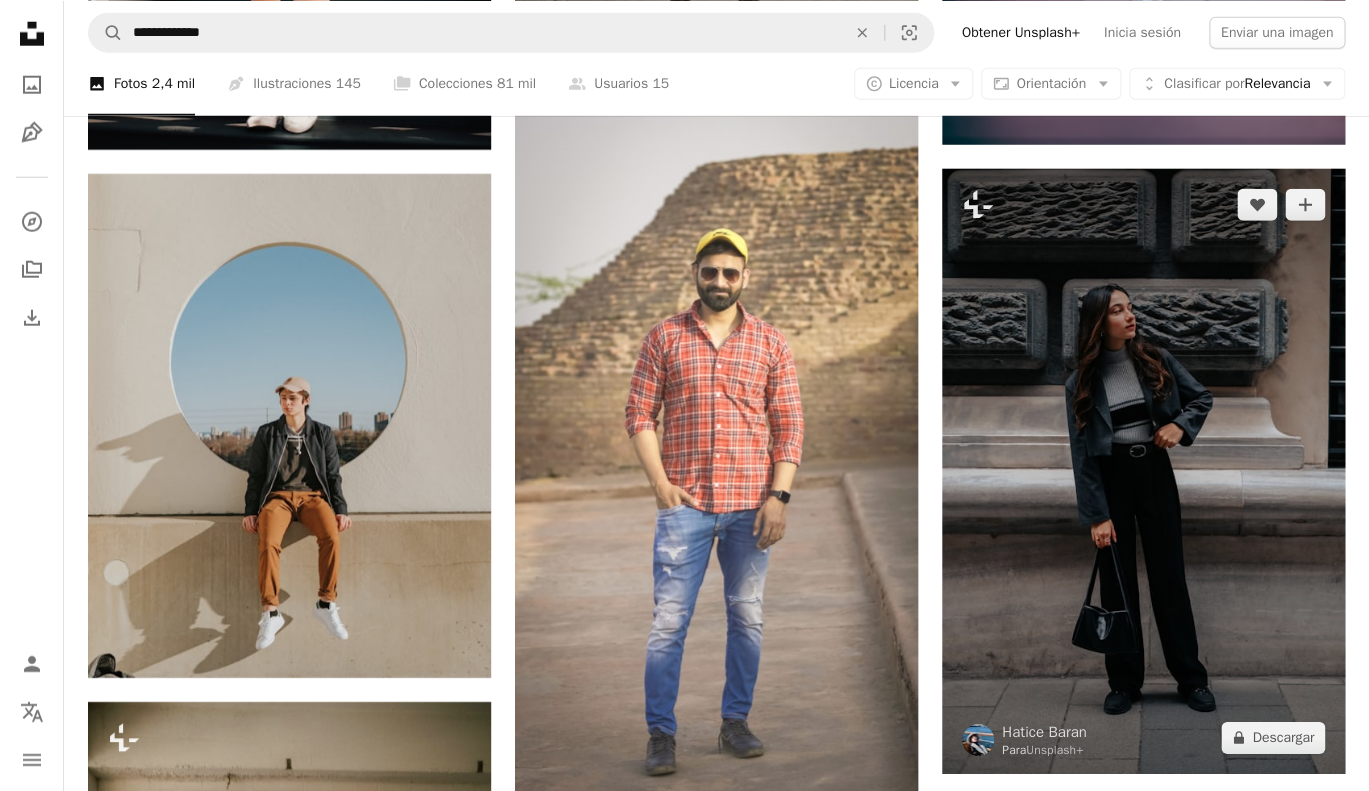scroll, scrollTop: 4656, scrollLeft: 0, axis: vertical 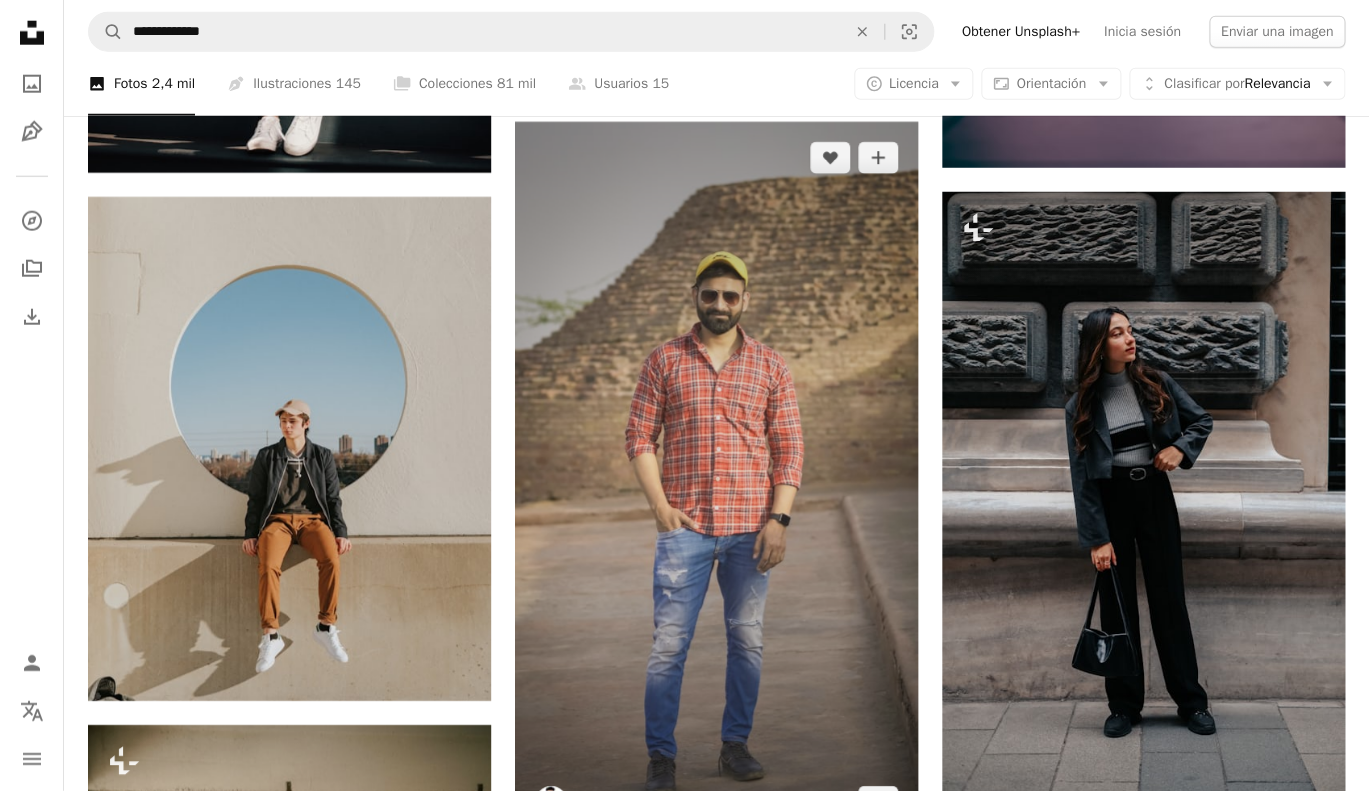 click at bounding box center [716, 480] 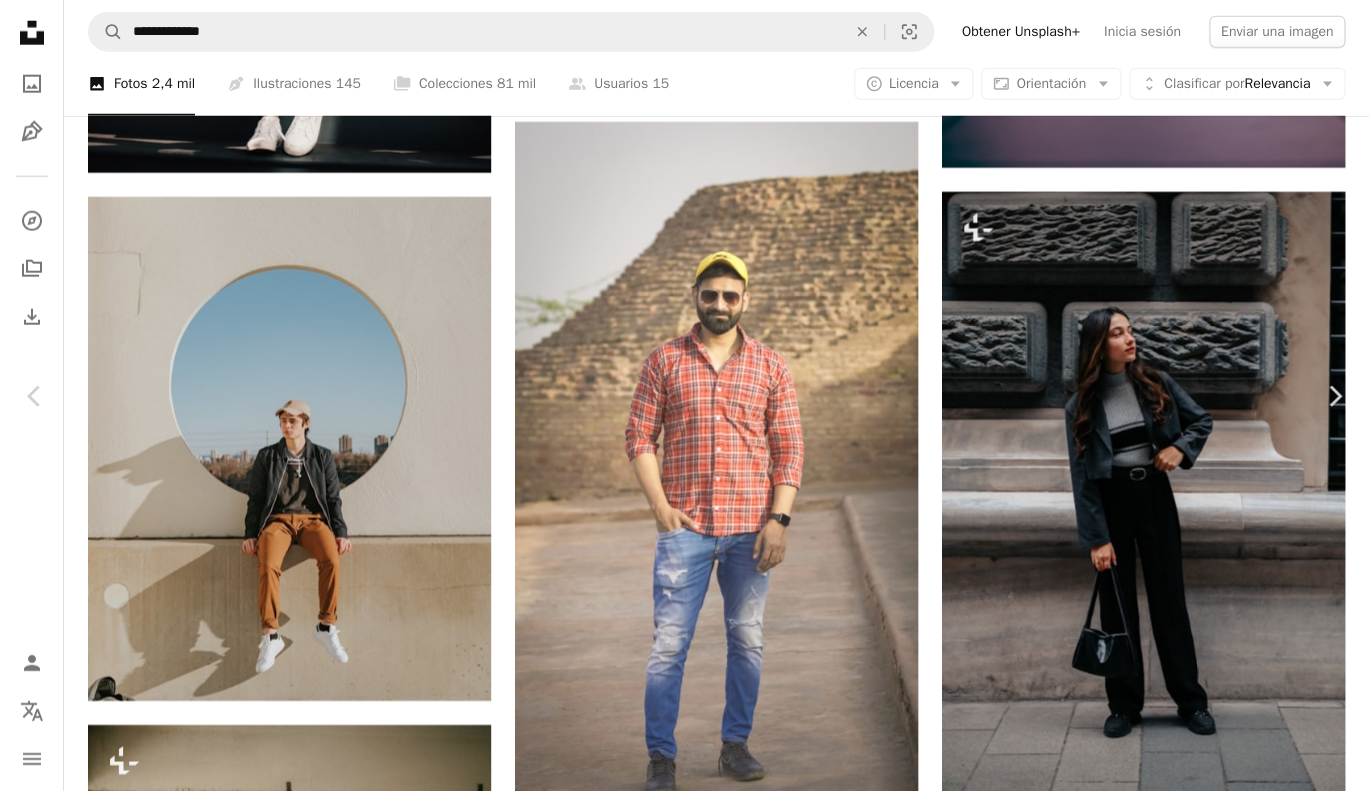 click on "An X shape" at bounding box center [20, 20] 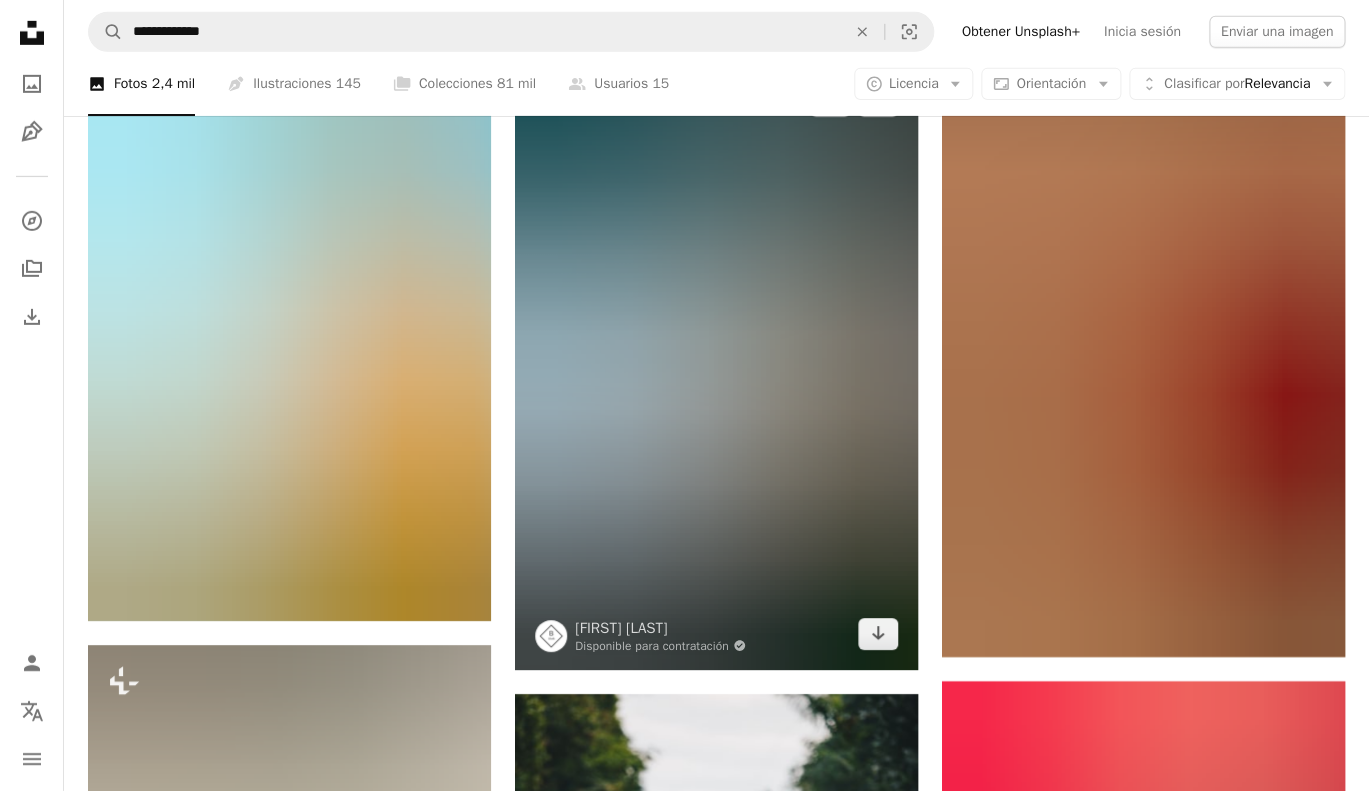 scroll, scrollTop: 2208, scrollLeft: 0, axis: vertical 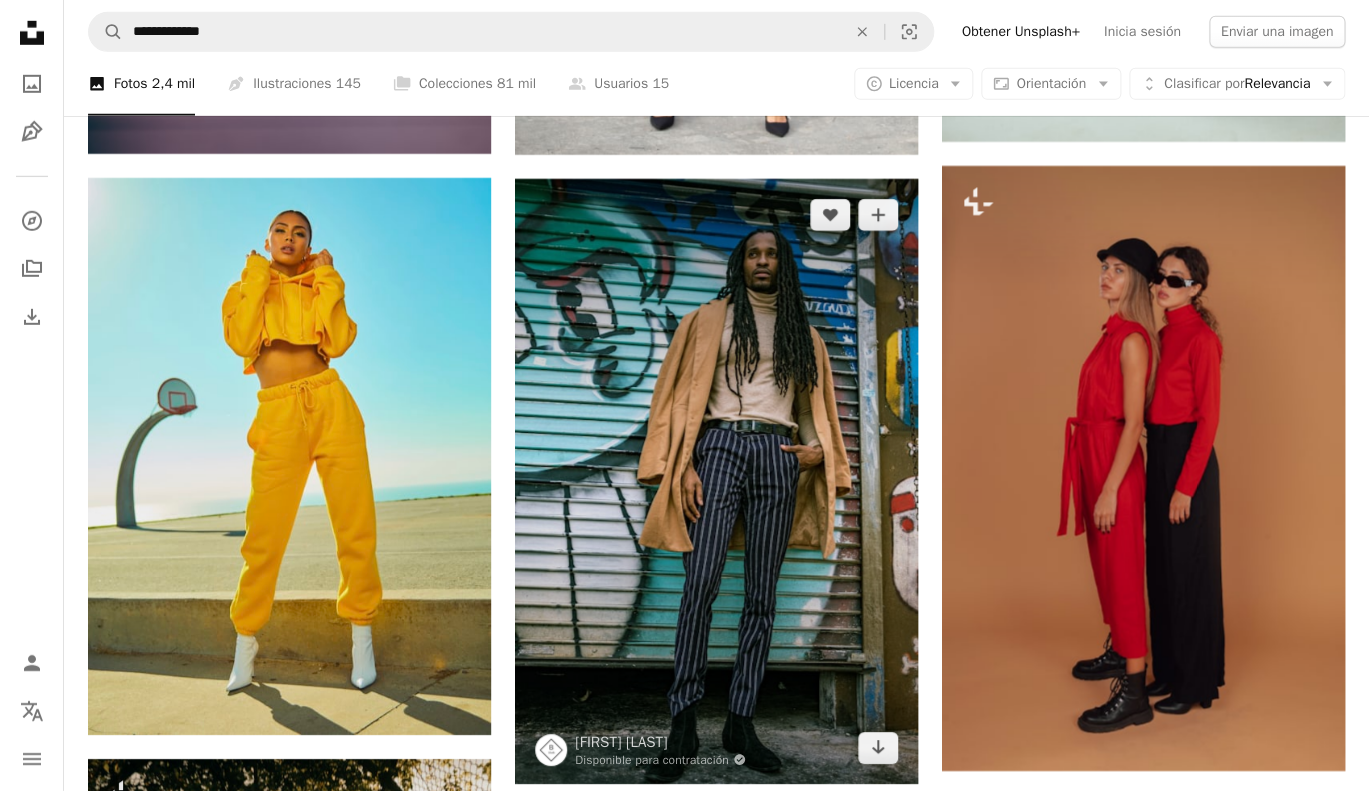 click at bounding box center (716, 481) 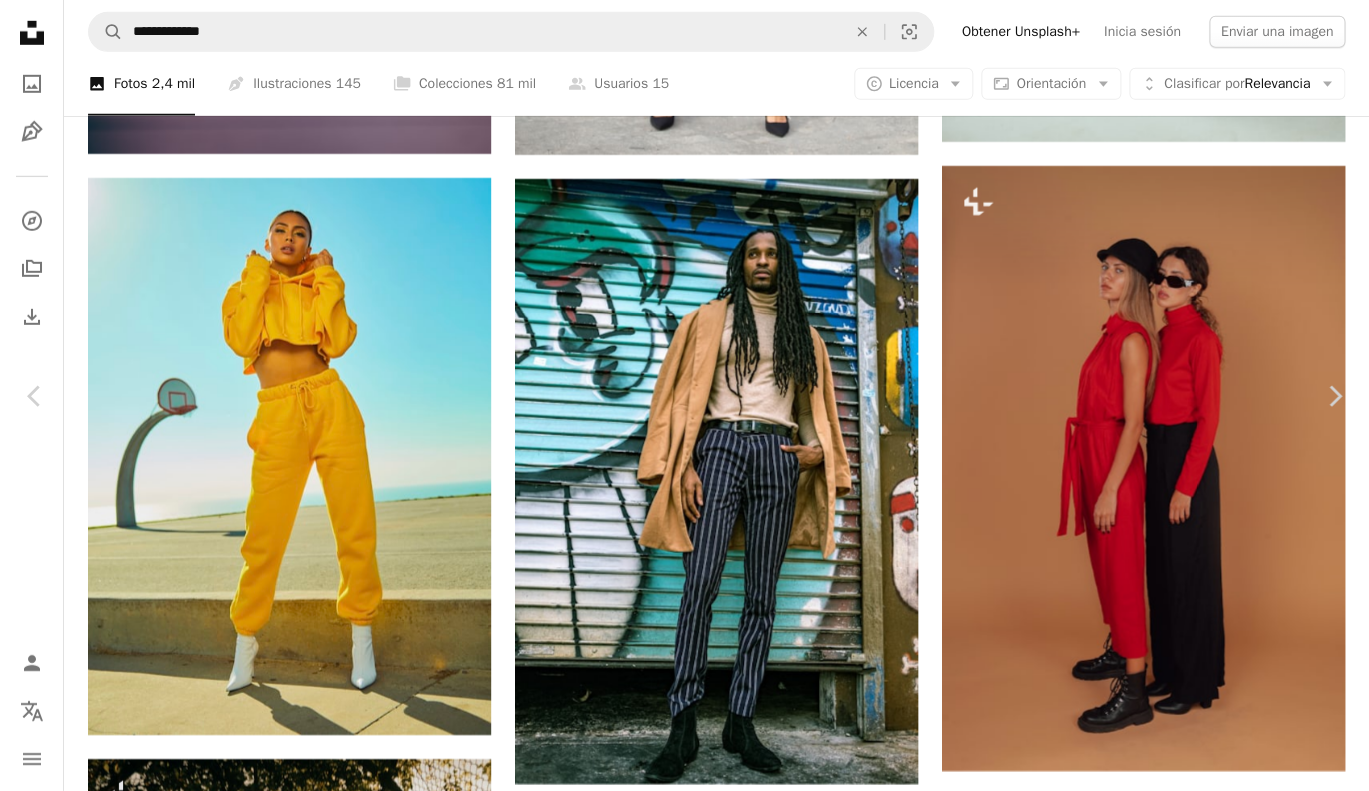 click on "An X shape" at bounding box center (20, 20) 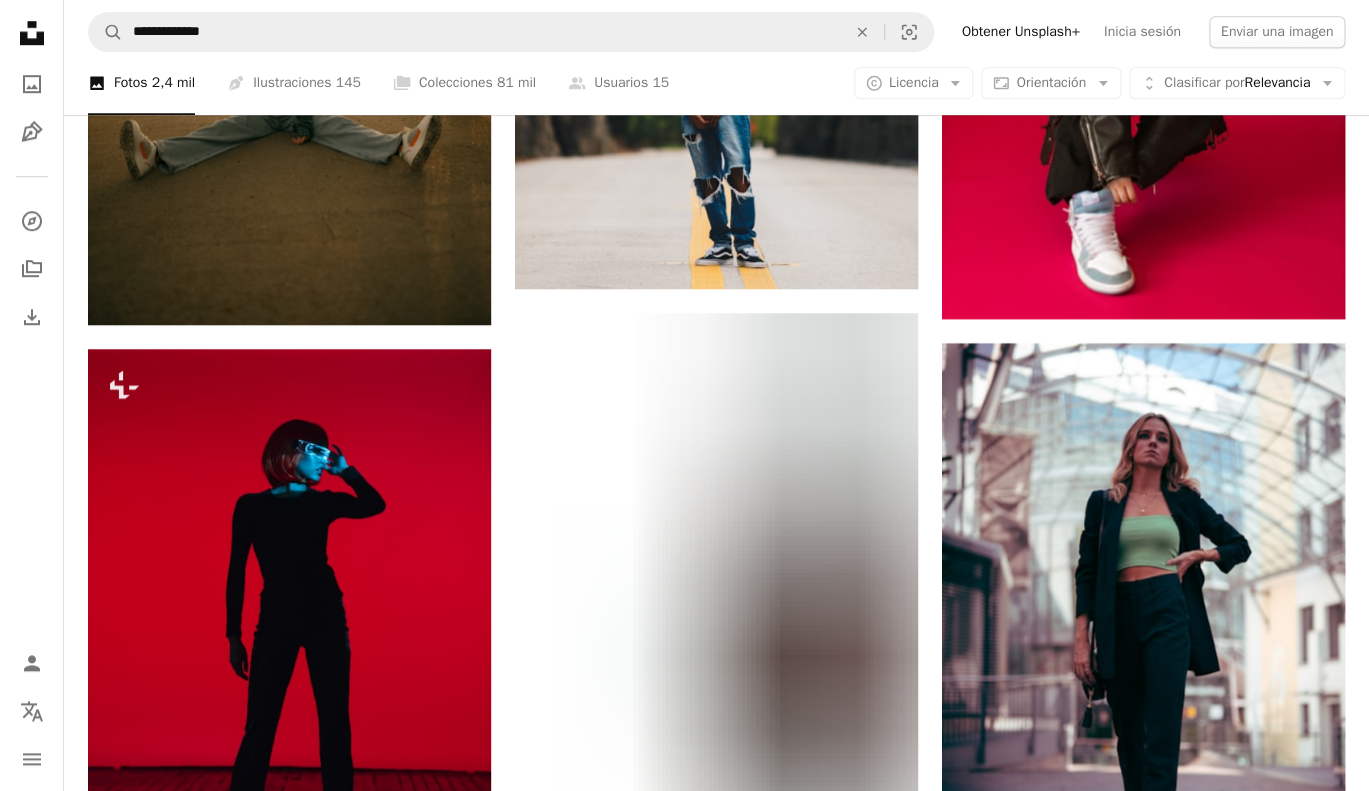 scroll, scrollTop: 3440, scrollLeft: 0, axis: vertical 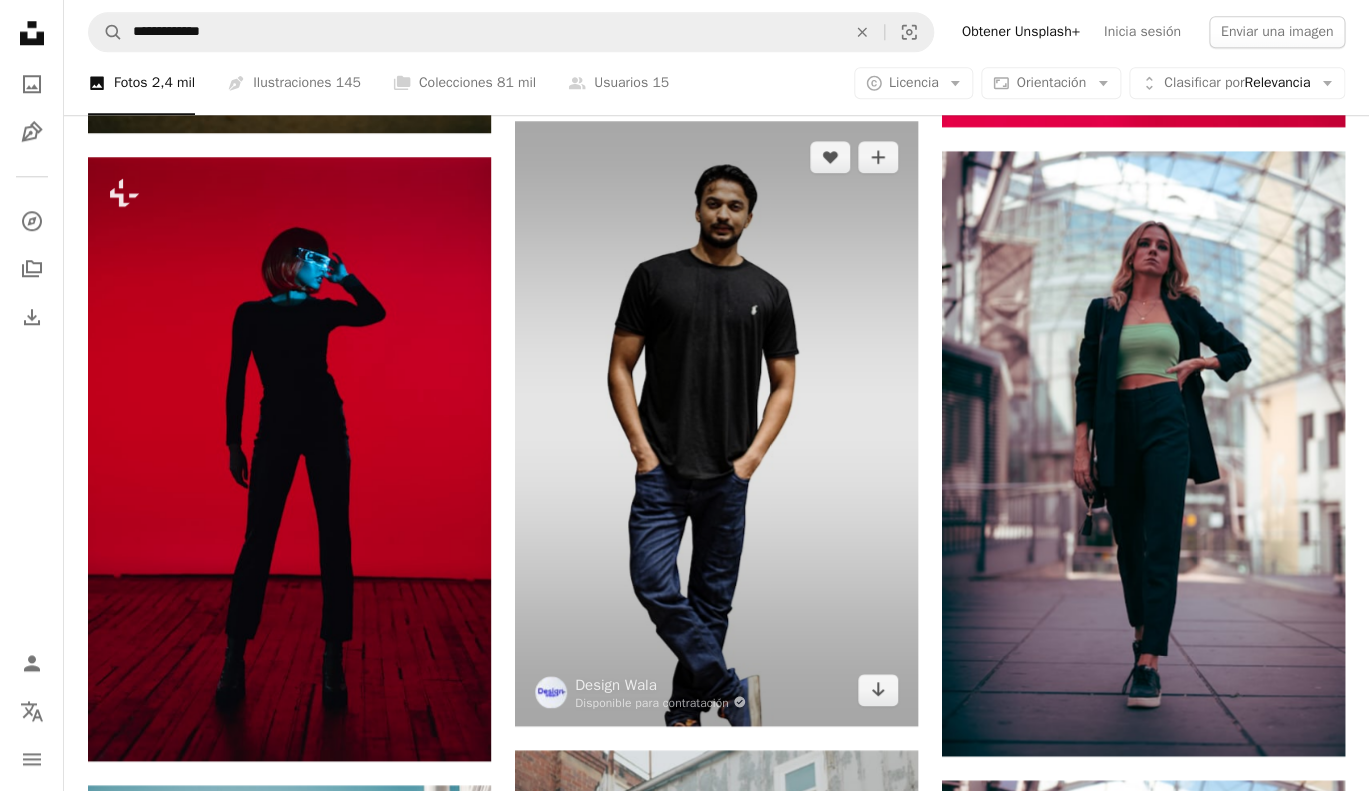 click at bounding box center (716, 423) 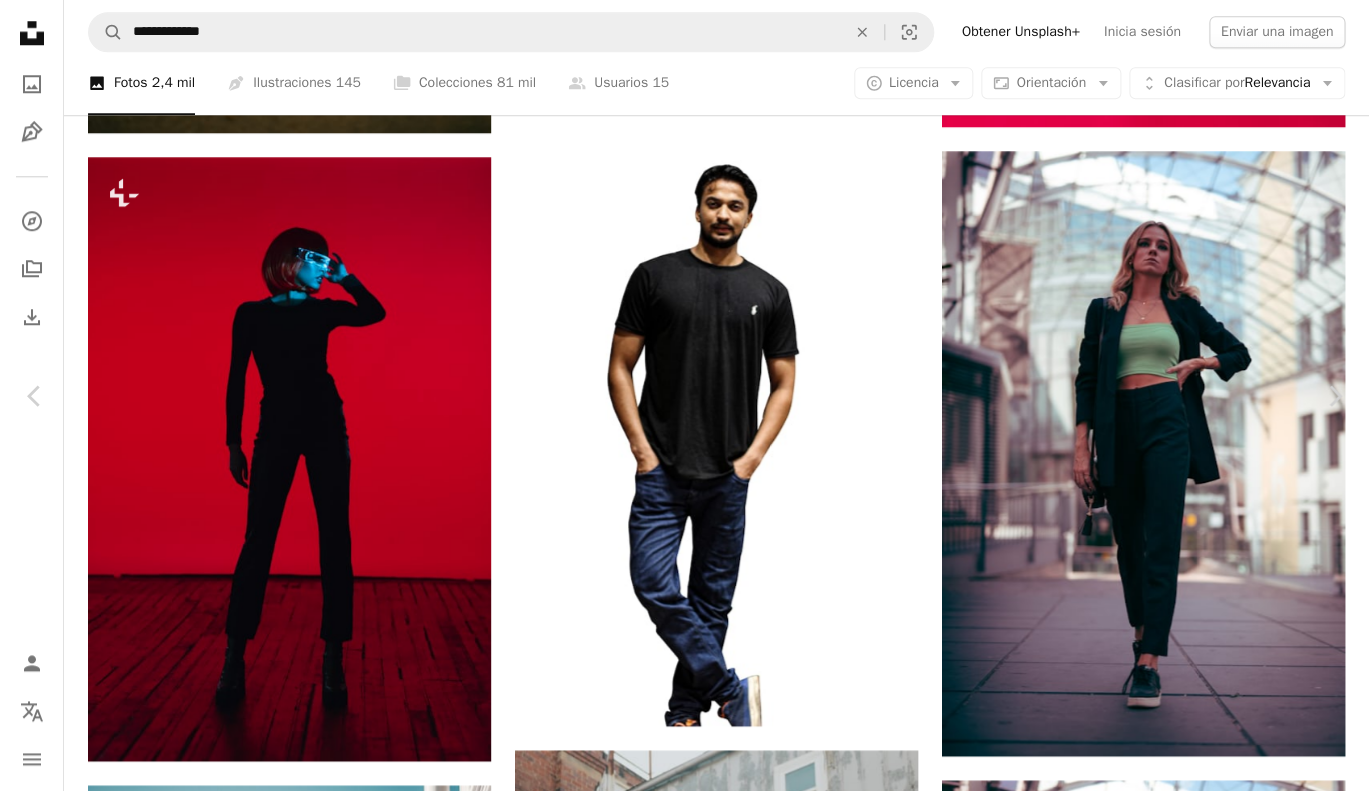 click on "An X shape" at bounding box center [20, 20] 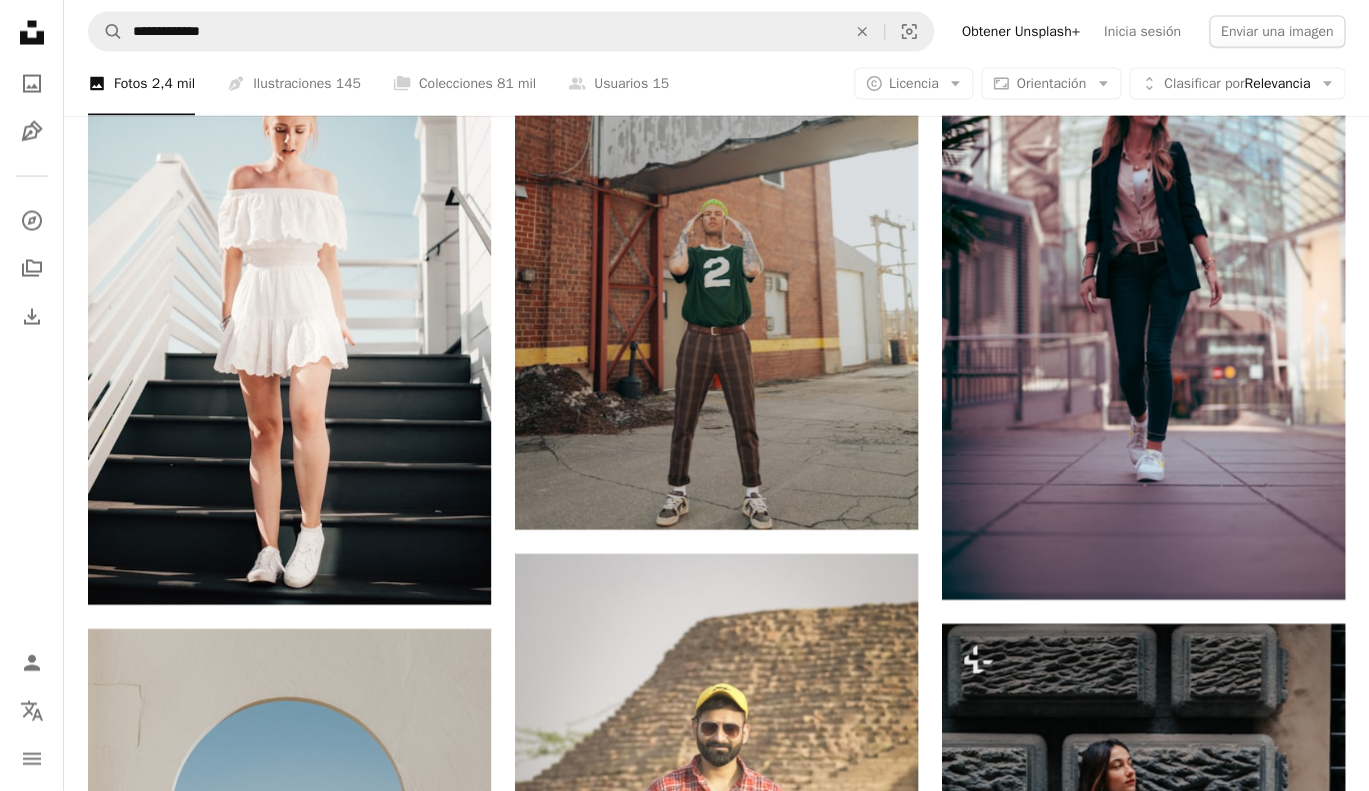 scroll, scrollTop: 4224, scrollLeft: 0, axis: vertical 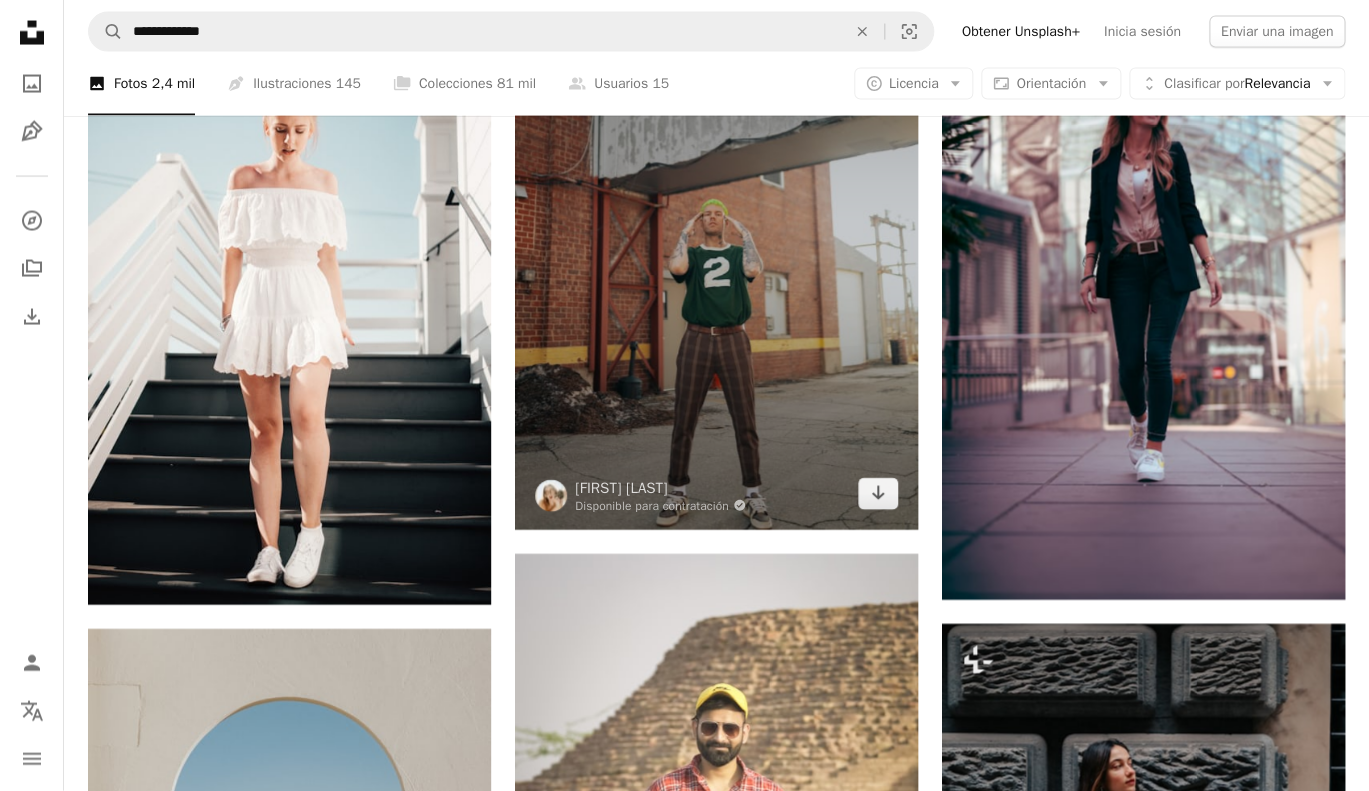 click at bounding box center [716, 248] 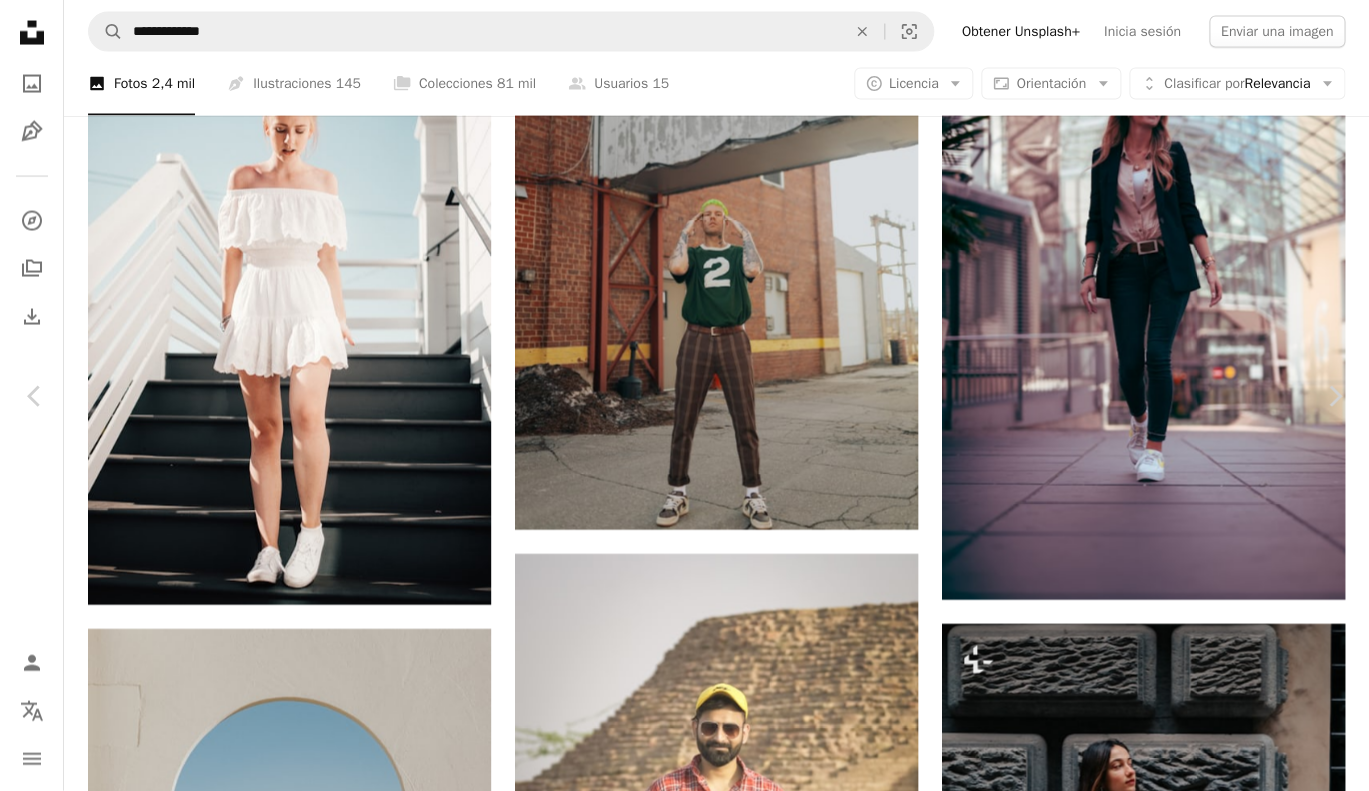 click on "An X shape" at bounding box center (20, 20) 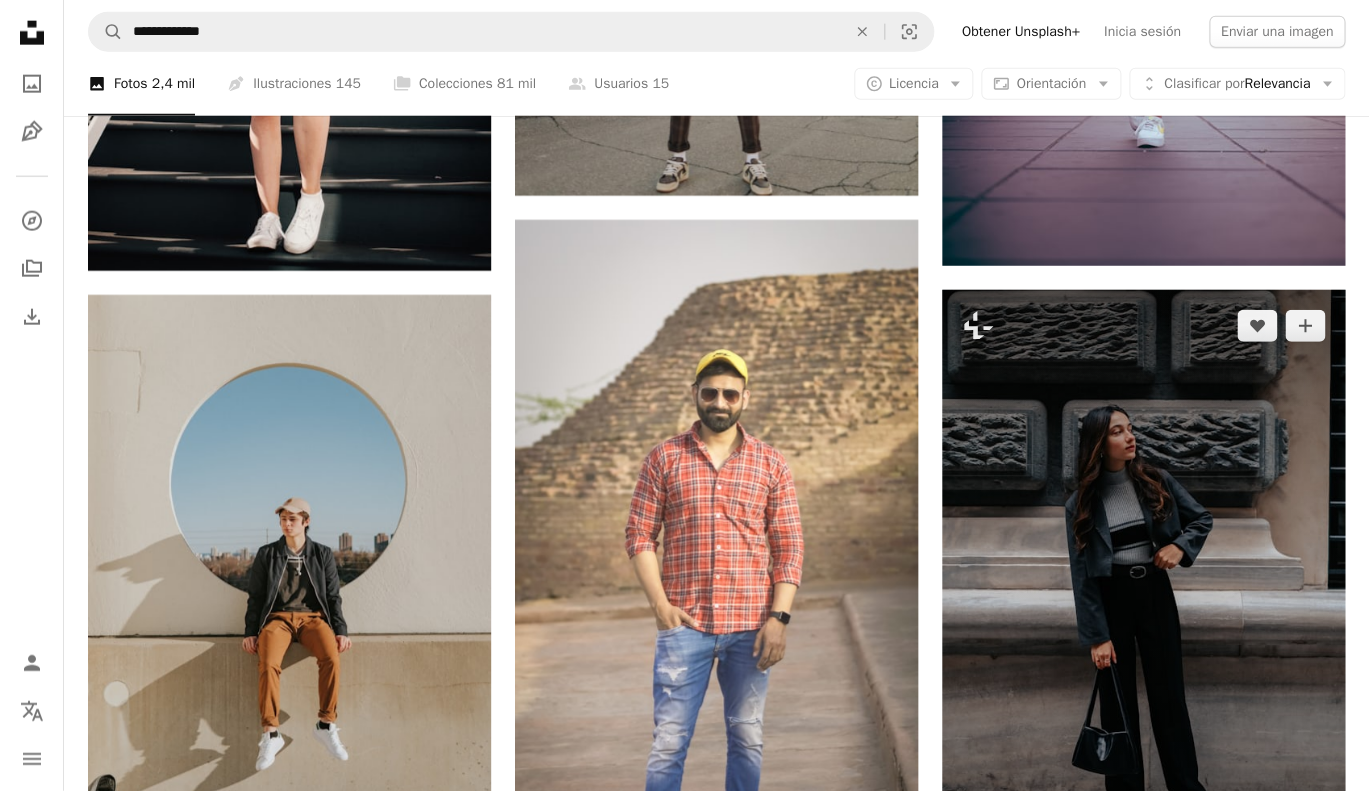 scroll, scrollTop: 4624, scrollLeft: 0, axis: vertical 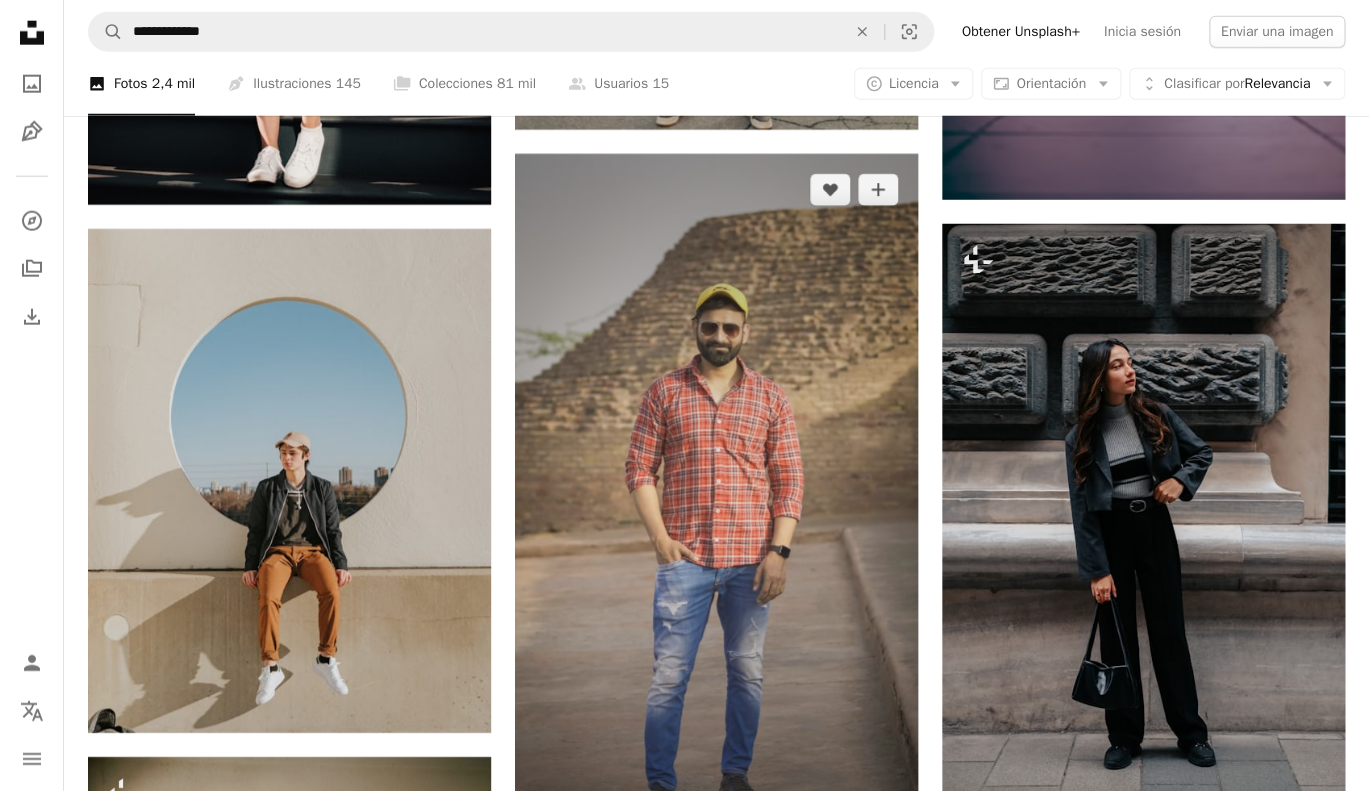 click at bounding box center [716, 512] 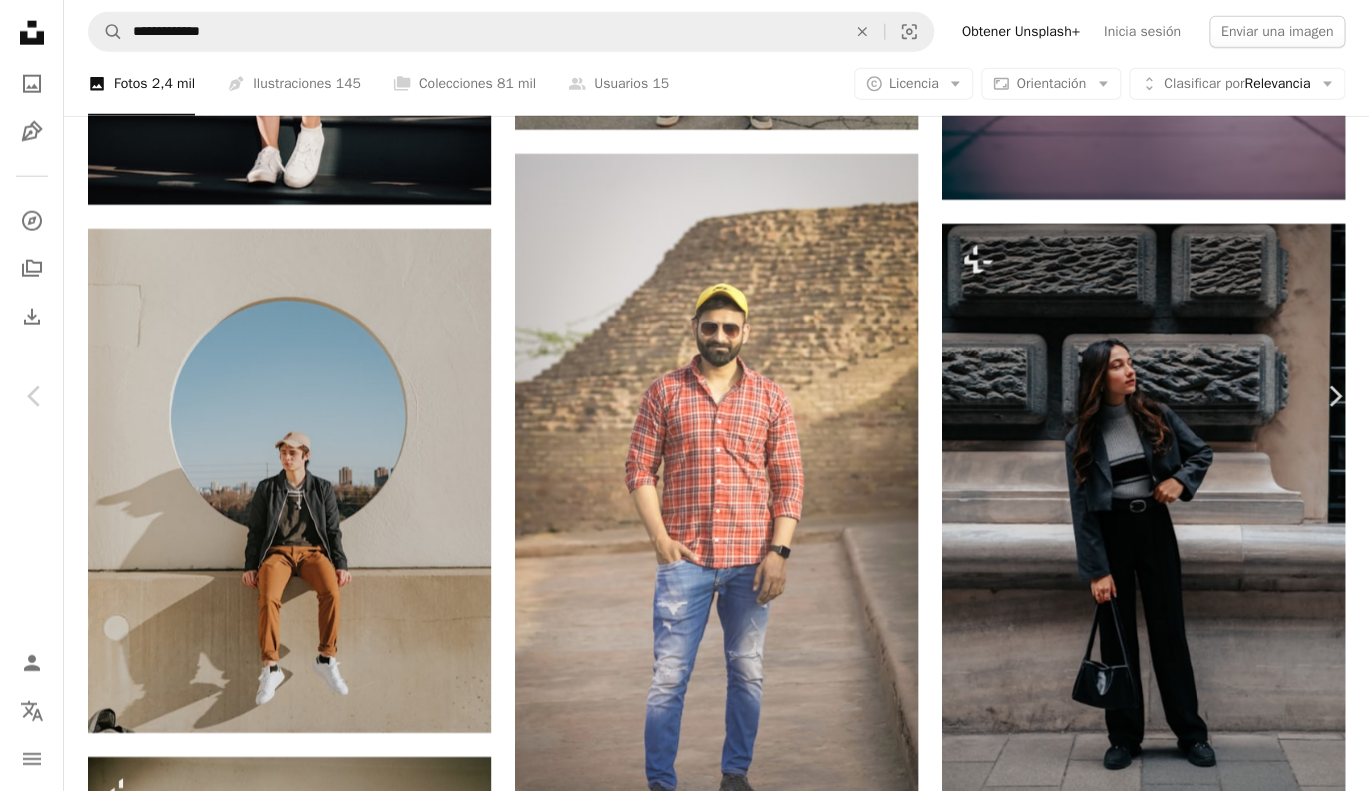 click on "An X shape" at bounding box center (20, 20) 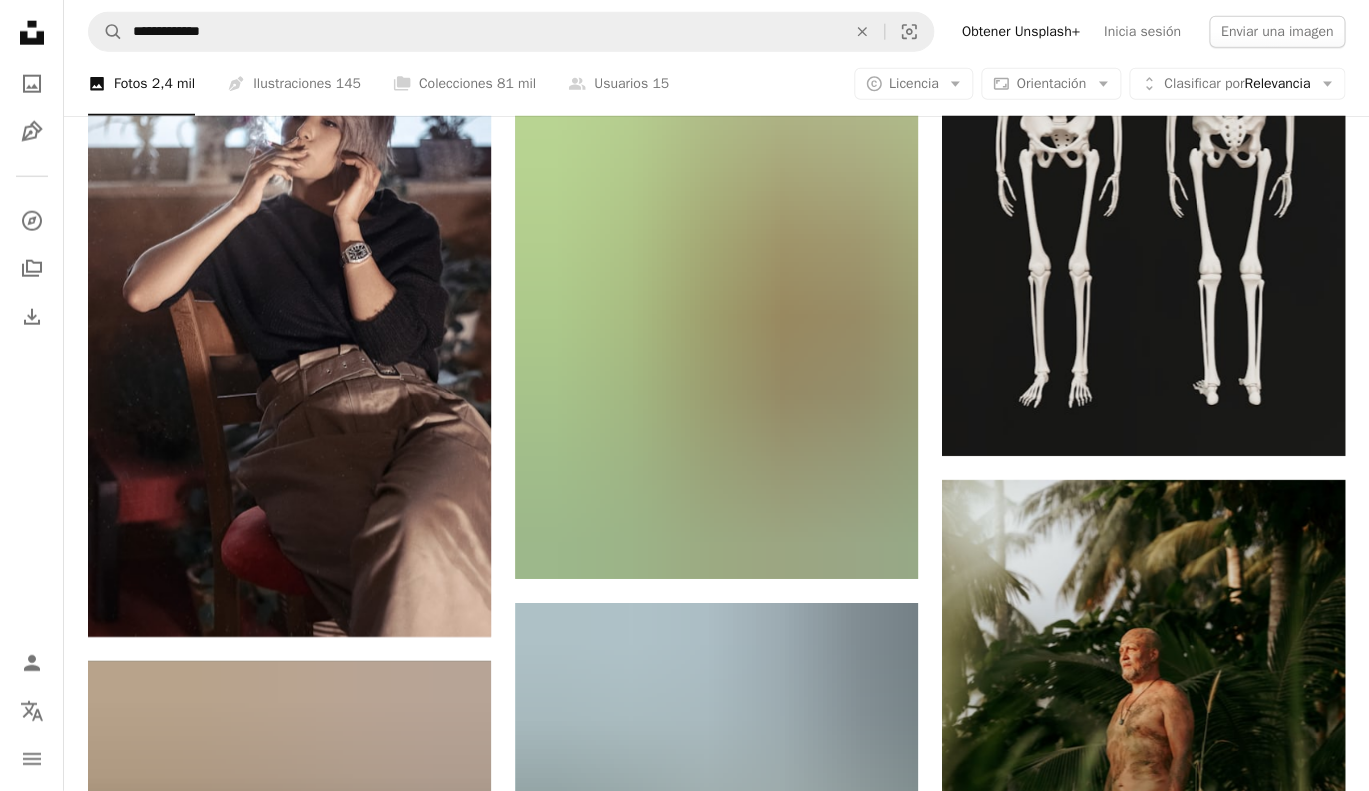 scroll, scrollTop: 10416, scrollLeft: 0, axis: vertical 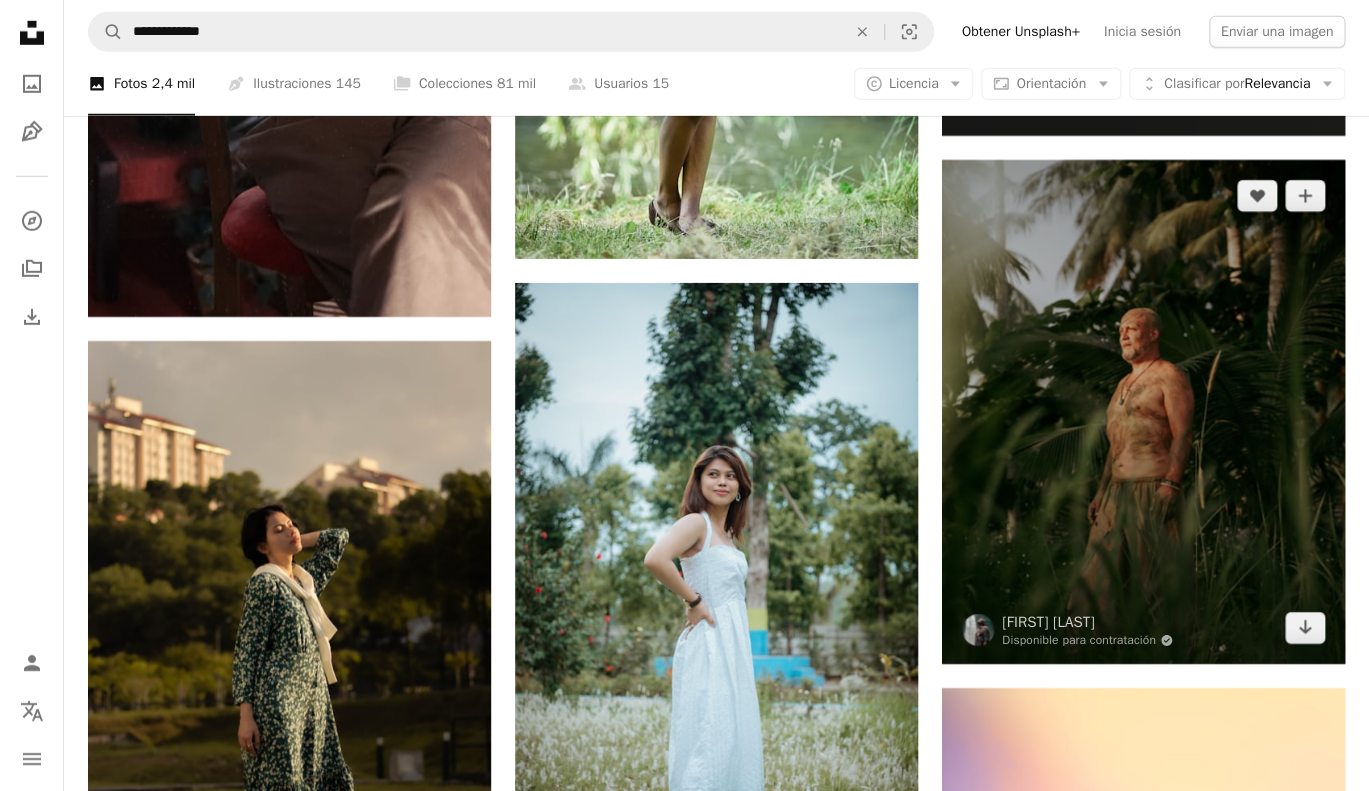 click at bounding box center [1143, 412] 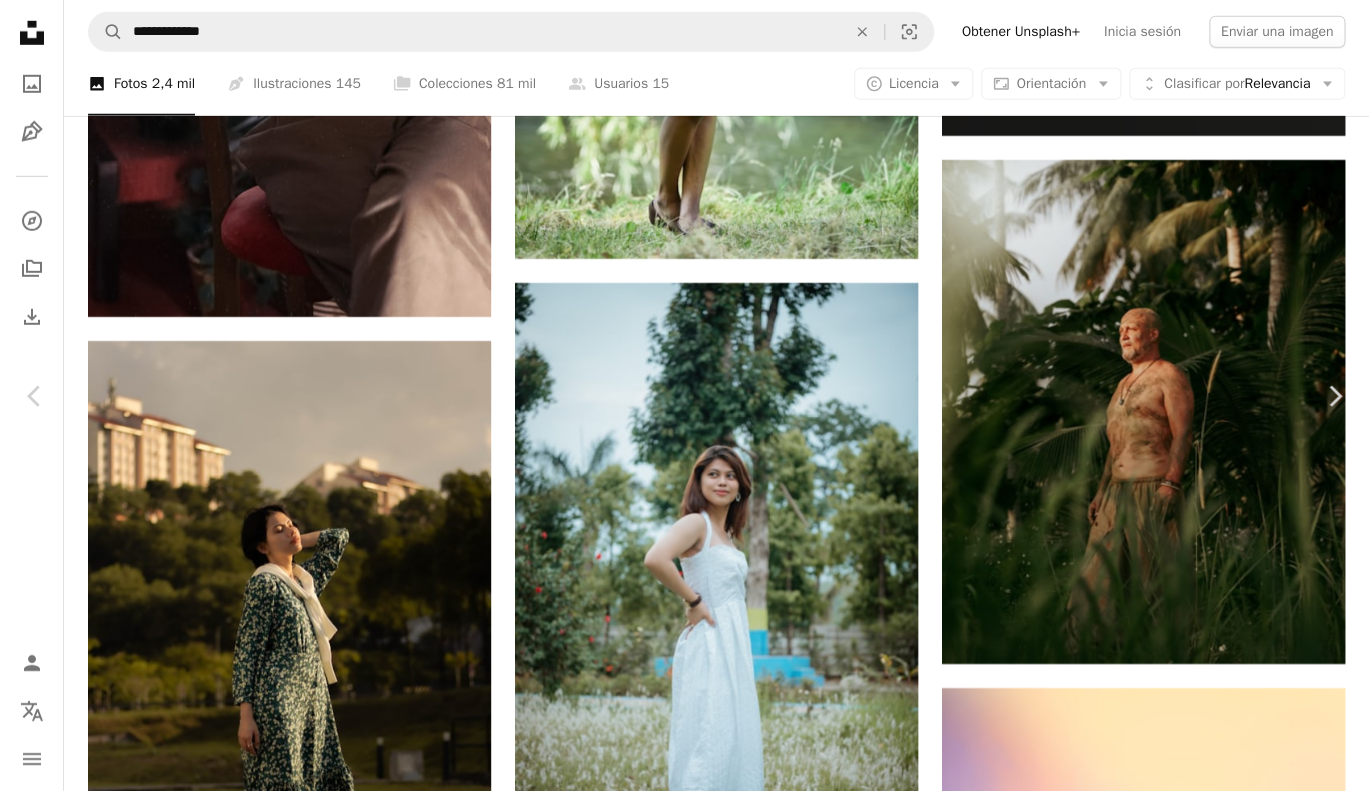 click on "An X shape" at bounding box center [20, 20] 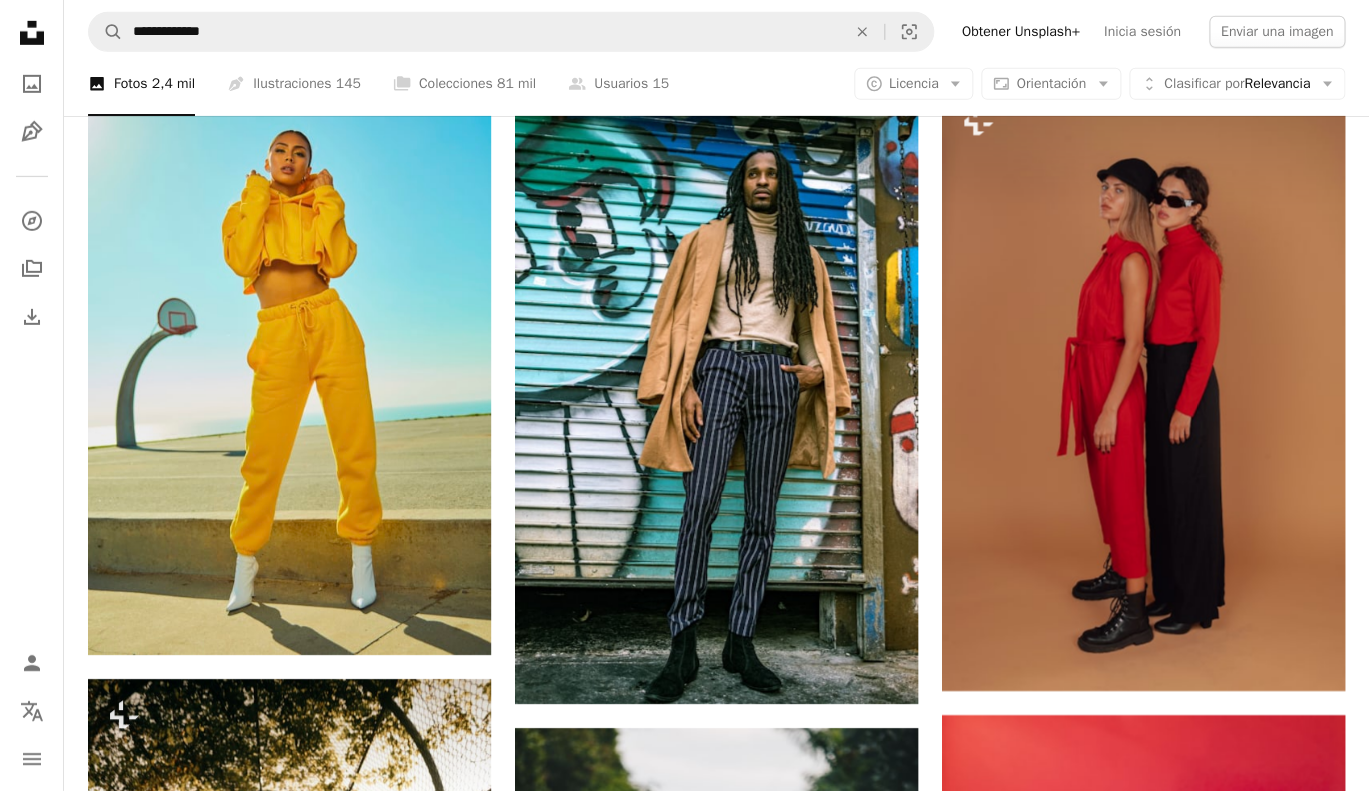 scroll, scrollTop: 2256, scrollLeft: 0, axis: vertical 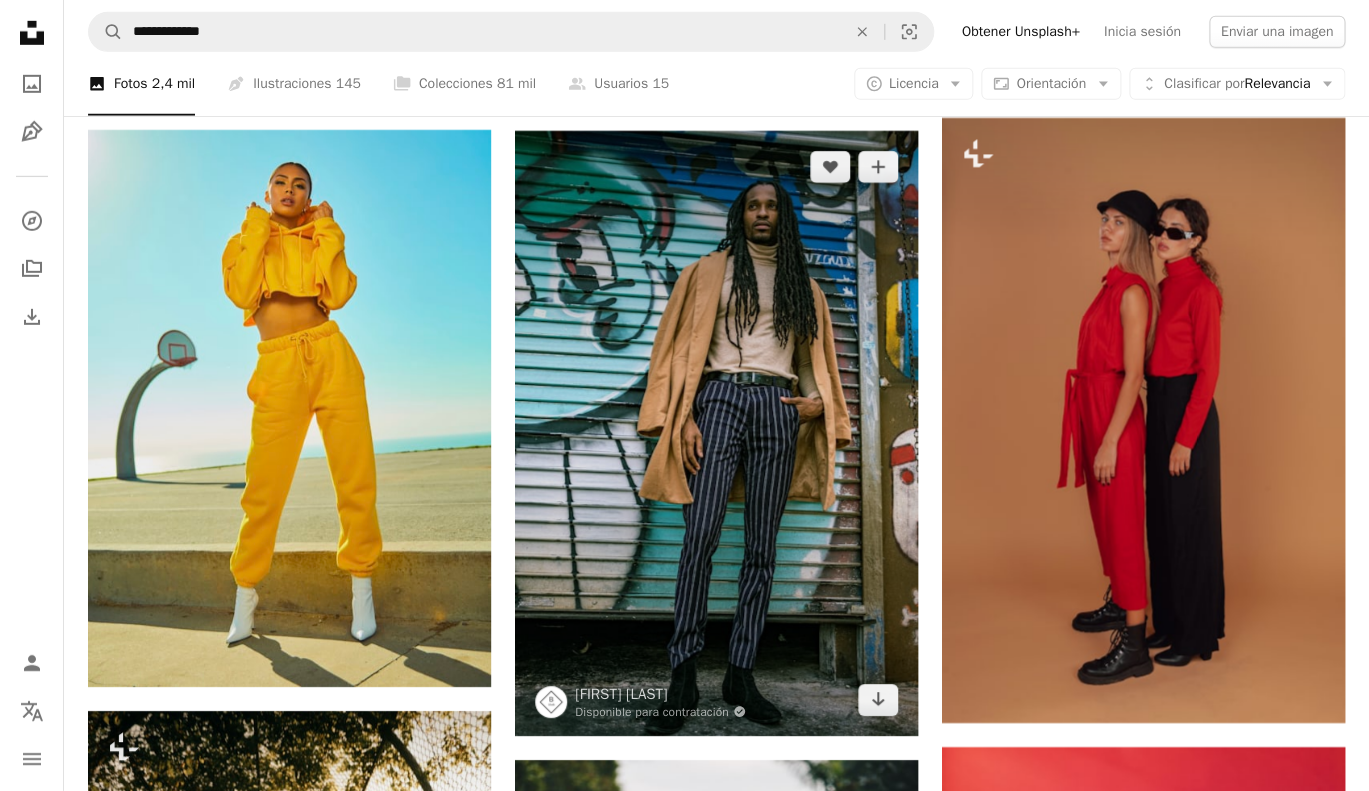 click at bounding box center (716, 433) 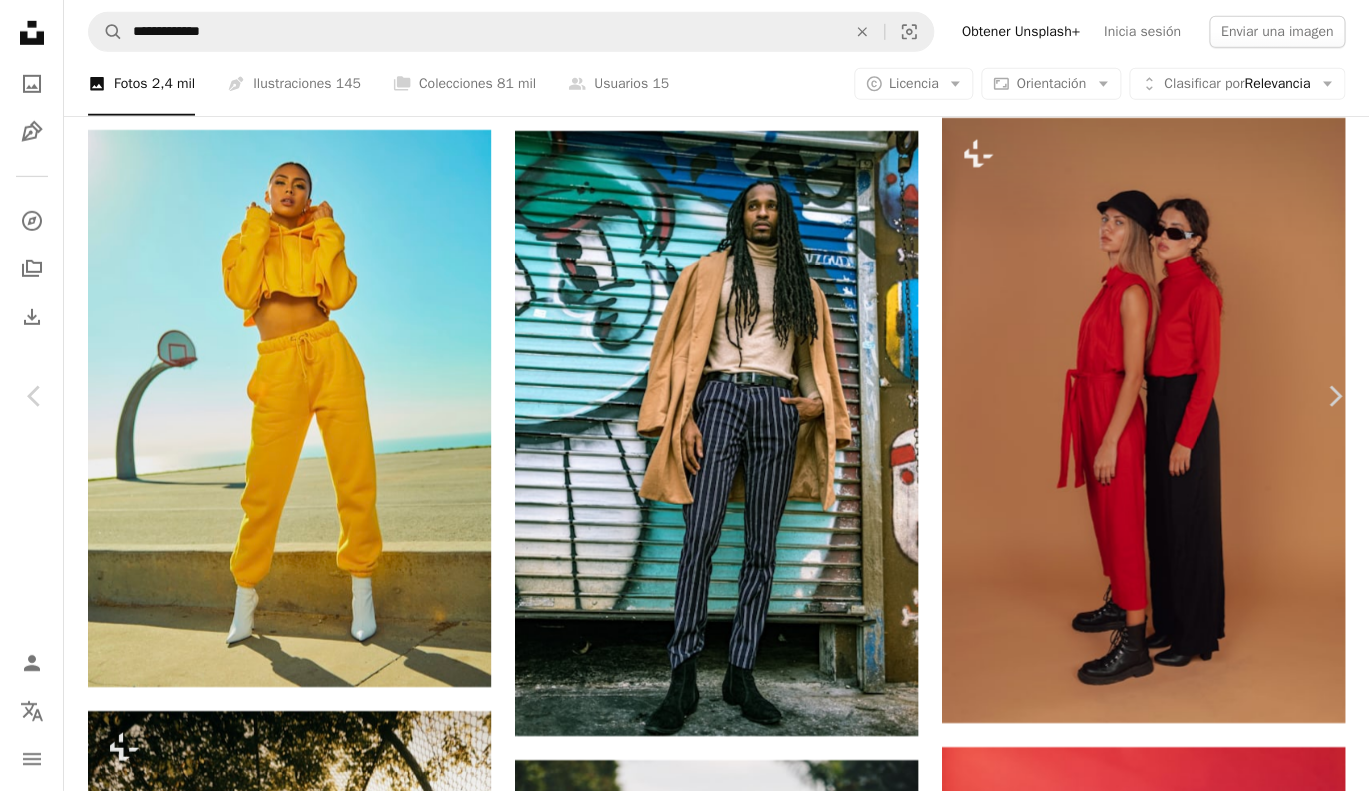 click on "Descargar gratis" at bounding box center (1163, 12213) 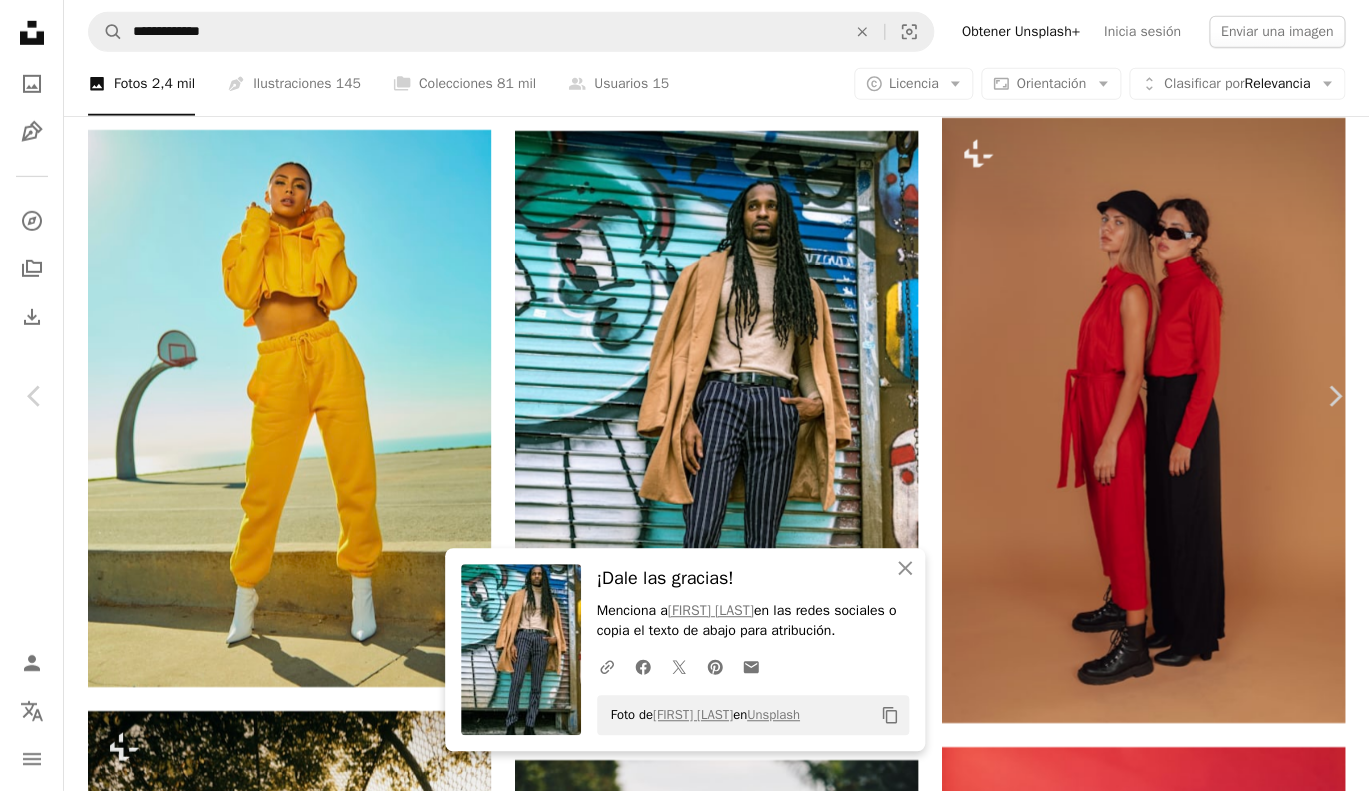 click on "An X shape" at bounding box center [20, 20] 